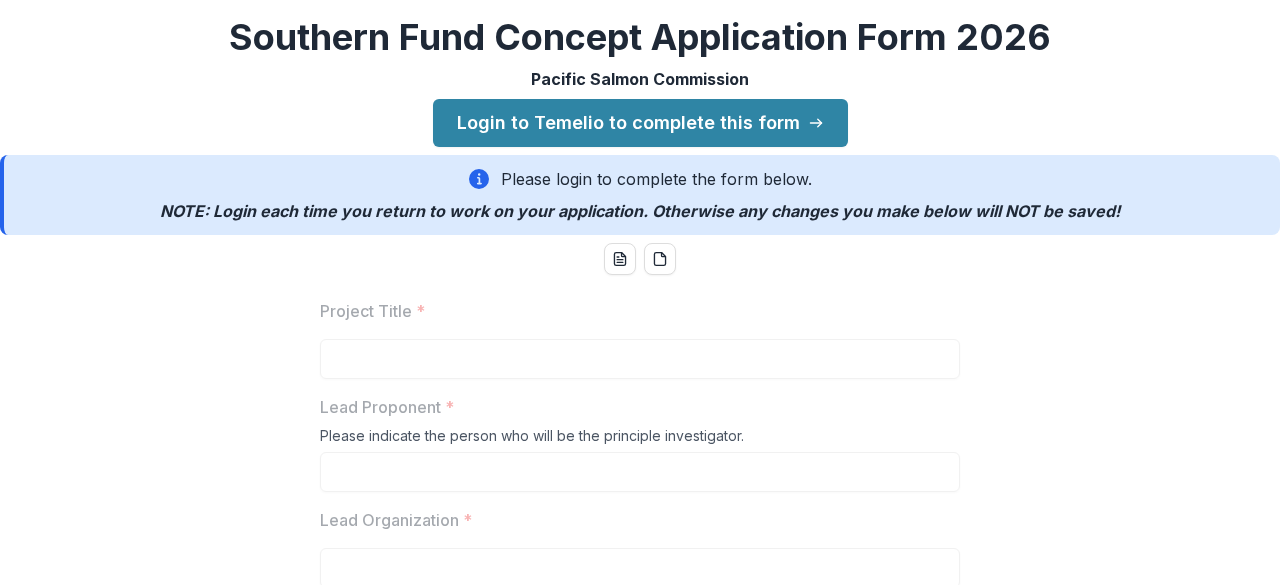 scroll, scrollTop: 0, scrollLeft: 0, axis: both 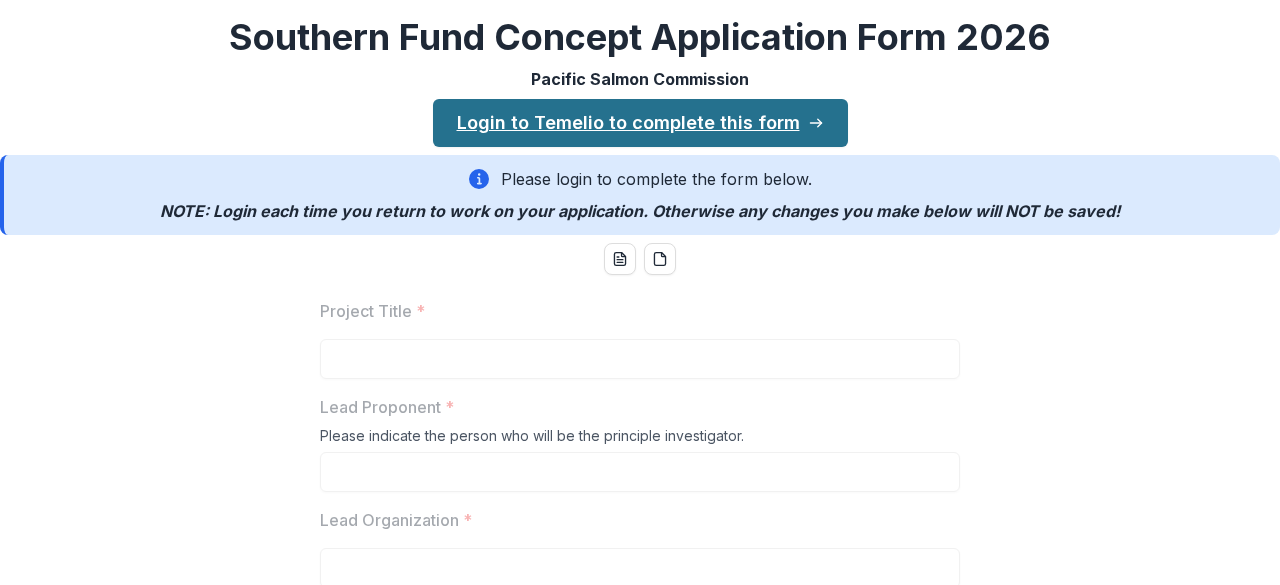click on "Login to Temelio to complete this form" at bounding box center (640, 123) 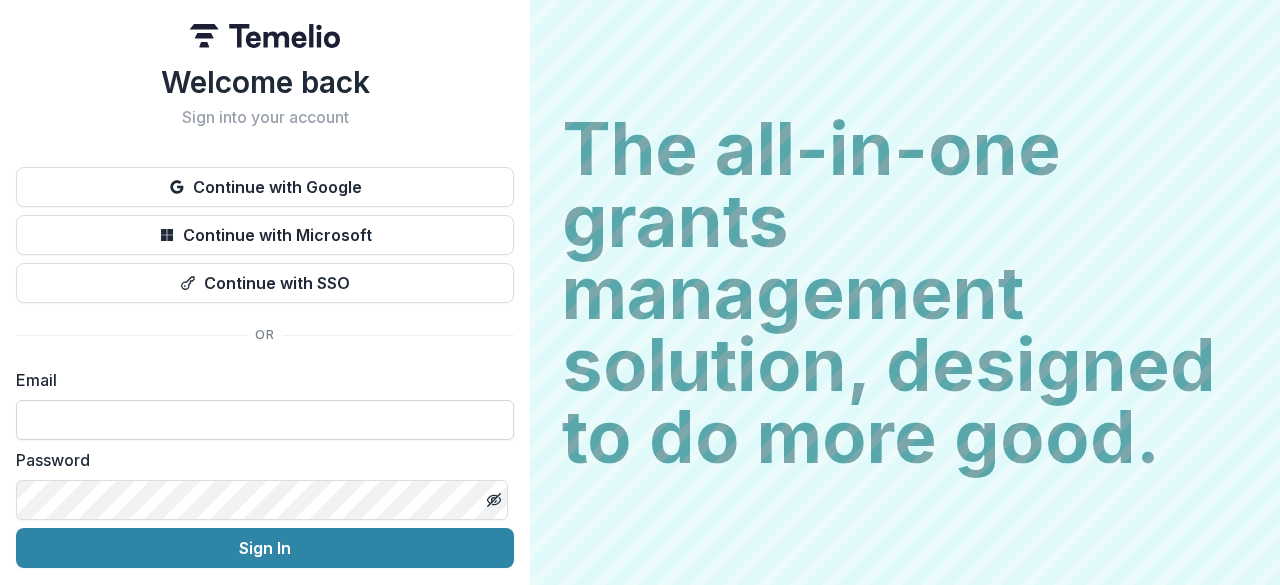 click at bounding box center (265, 420) 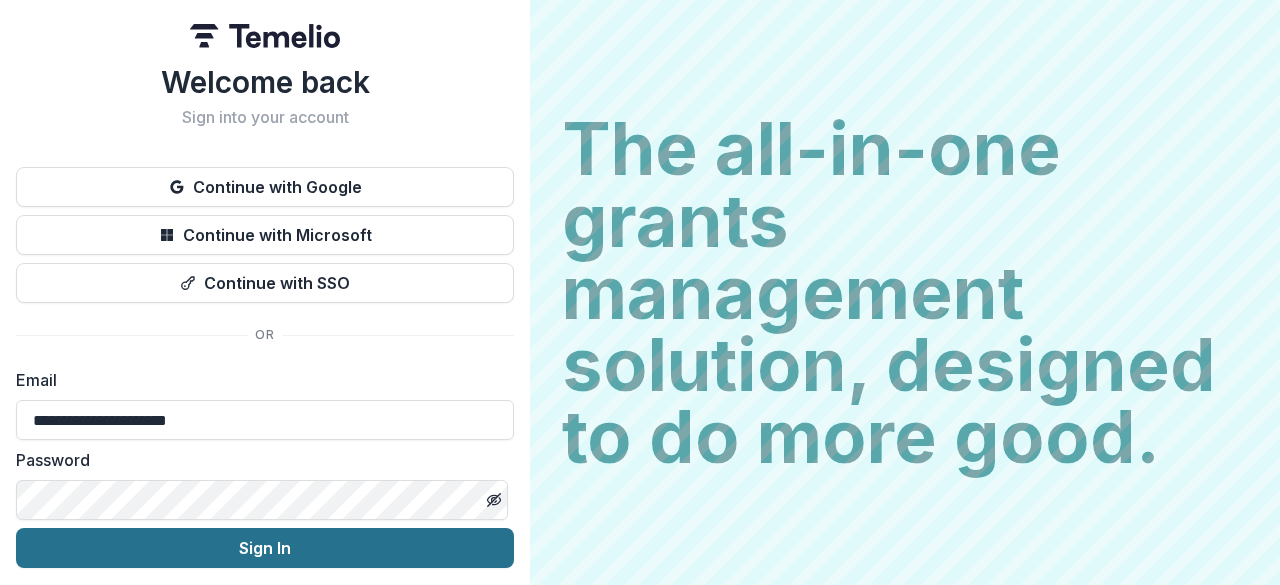 click on "Sign In" at bounding box center (265, 548) 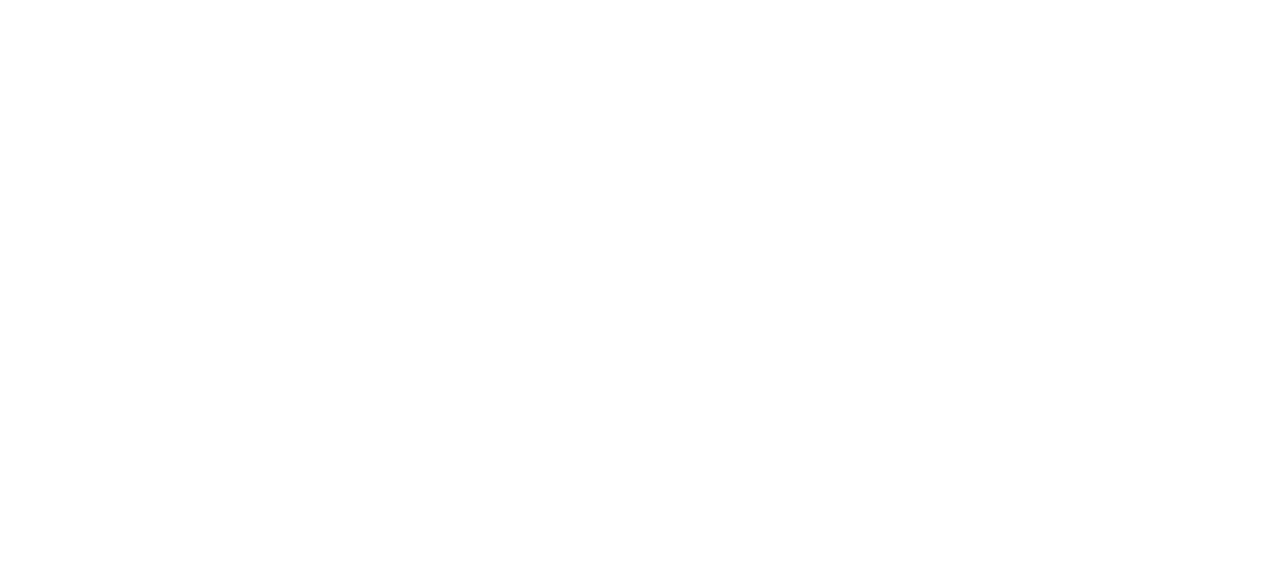 scroll, scrollTop: 0, scrollLeft: 0, axis: both 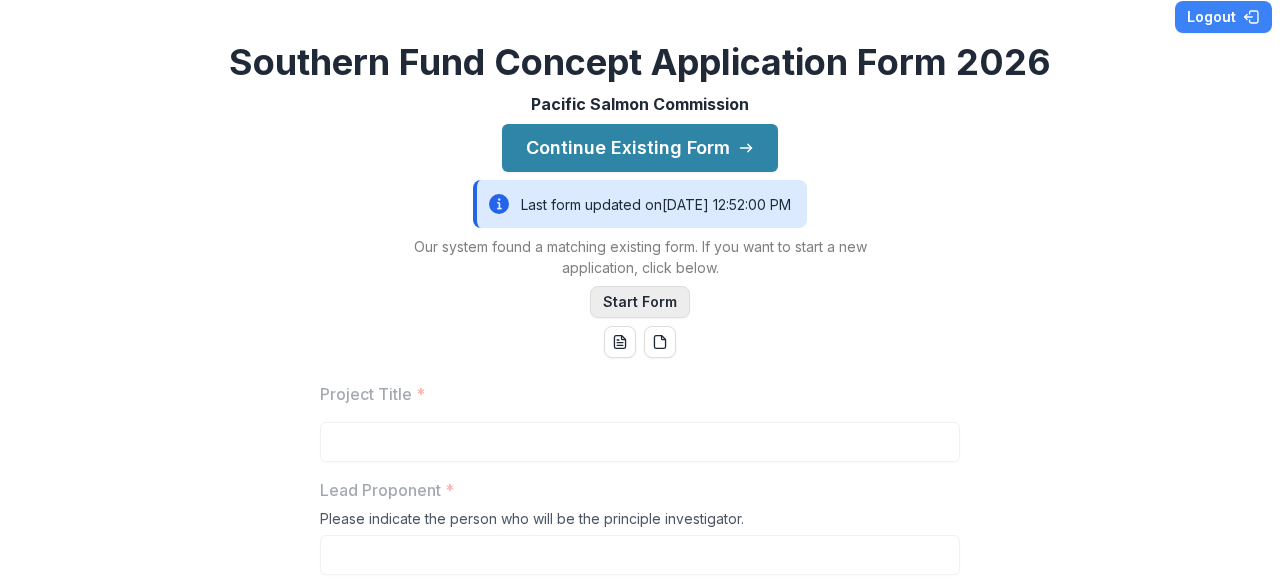 click on "Start Form" at bounding box center (640, 302) 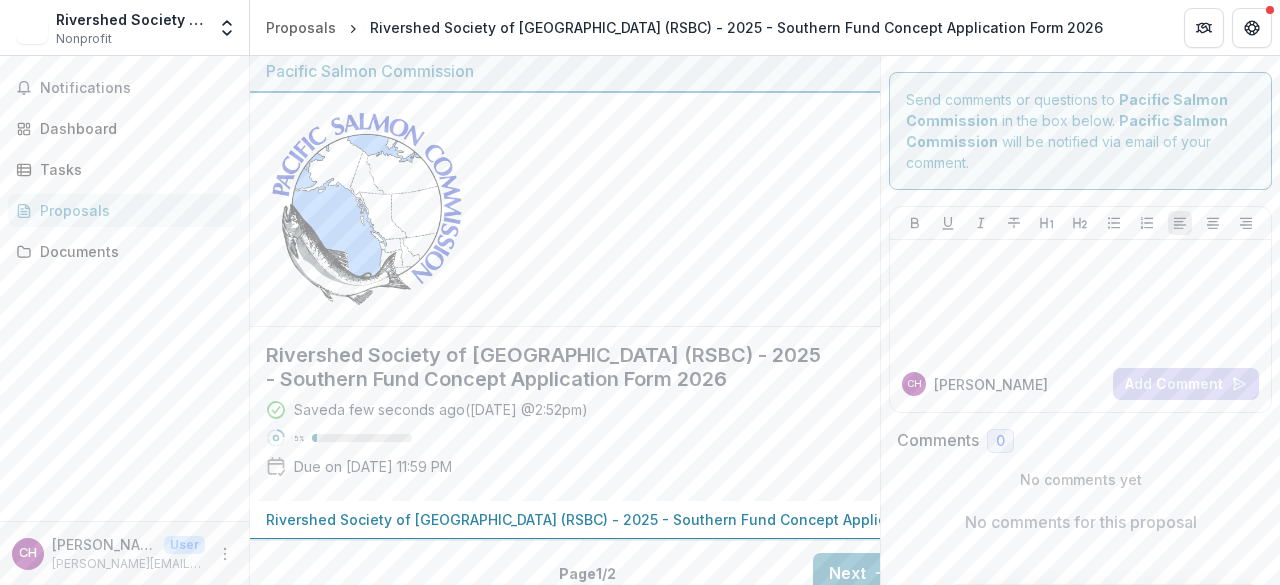 scroll, scrollTop: 11, scrollLeft: 0, axis: vertical 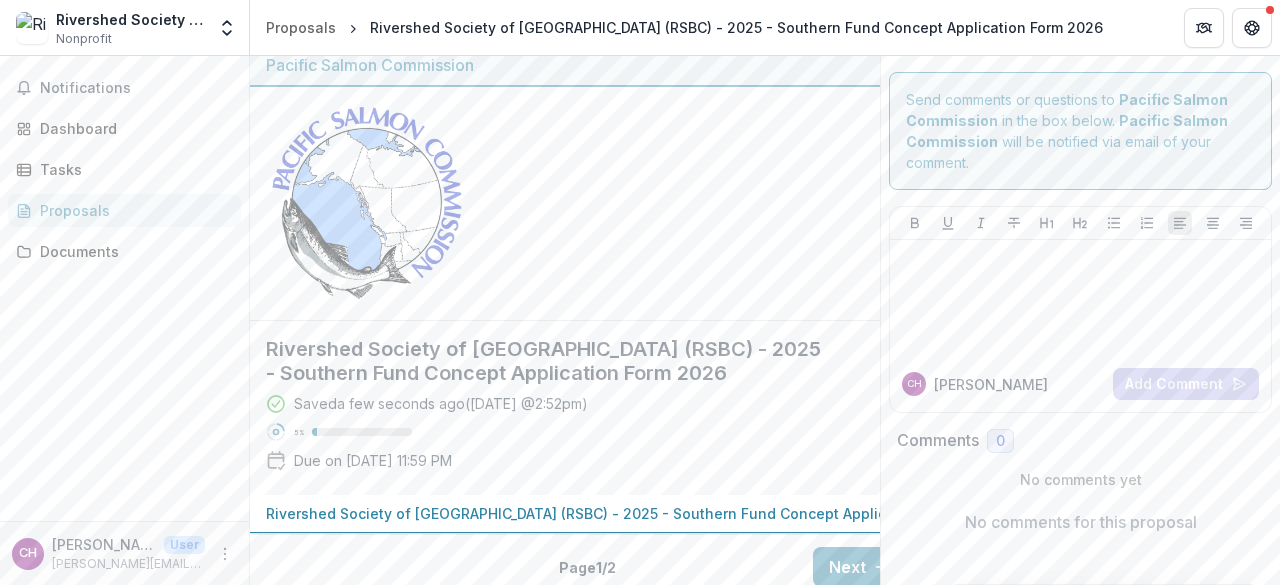 click on "Rivershed Society of [GEOGRAPHIC_DATA] (RSBC) - 2025 - Southern Fund Concept Application Form 2026" at bounding box center [632, 513] 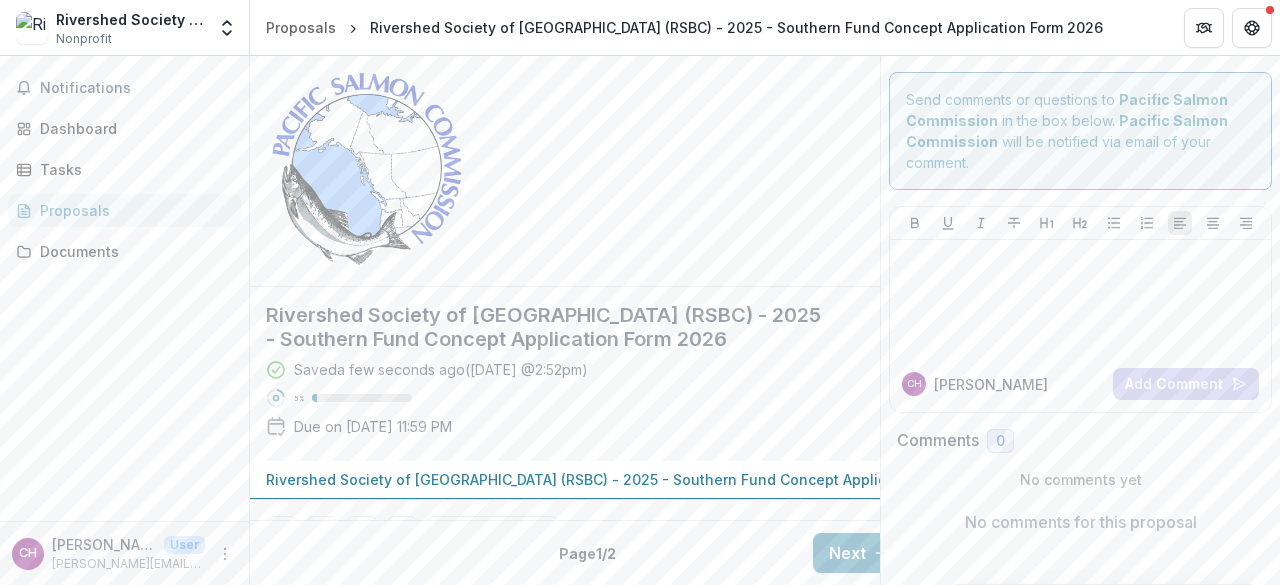 scroll, scrollTop: 0, scrollLeft: 0, axis: both 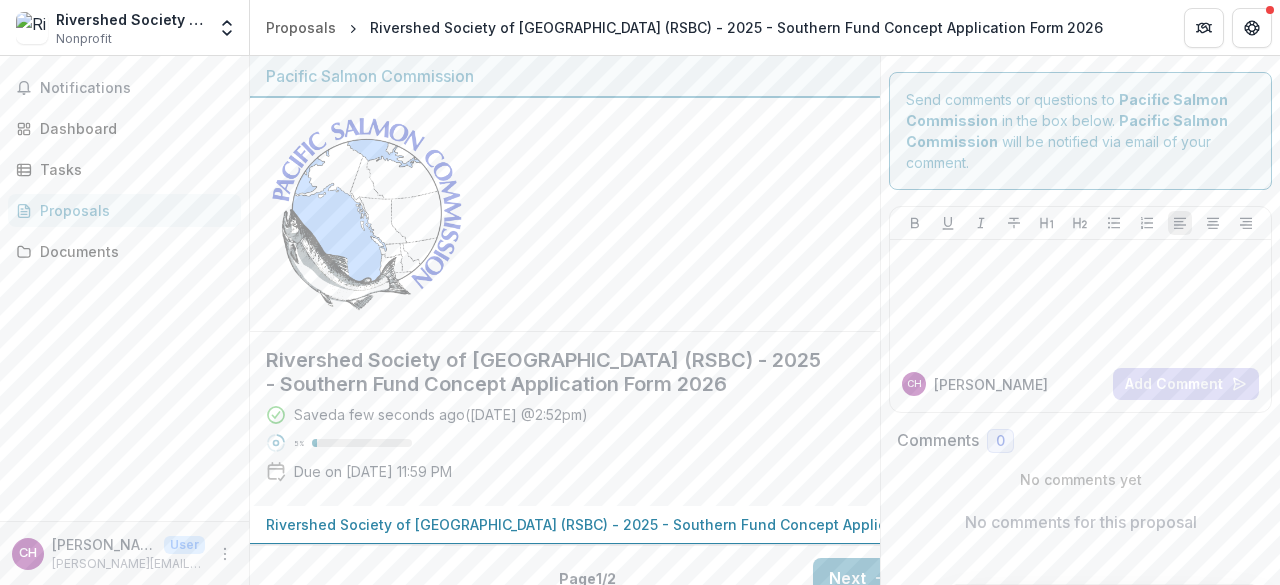 click on "Rivershed Society of [GEOGRAPHIC_DATA] (RSBC)" at bounding box center [130, 19] 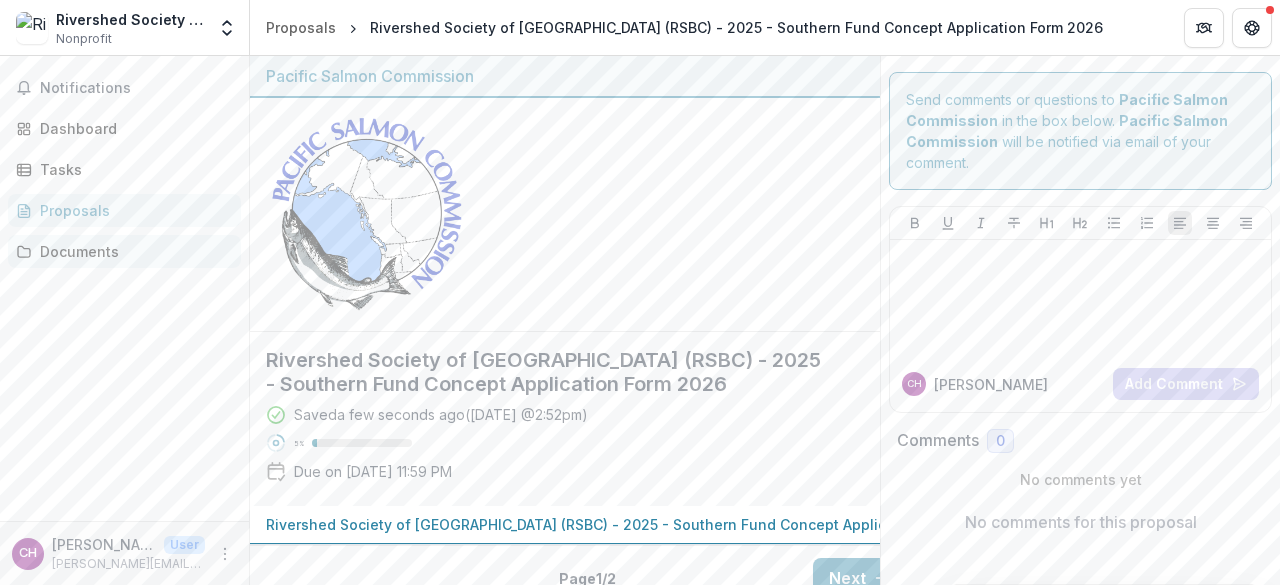 click on "Documents" at bounding box center (132, 251) 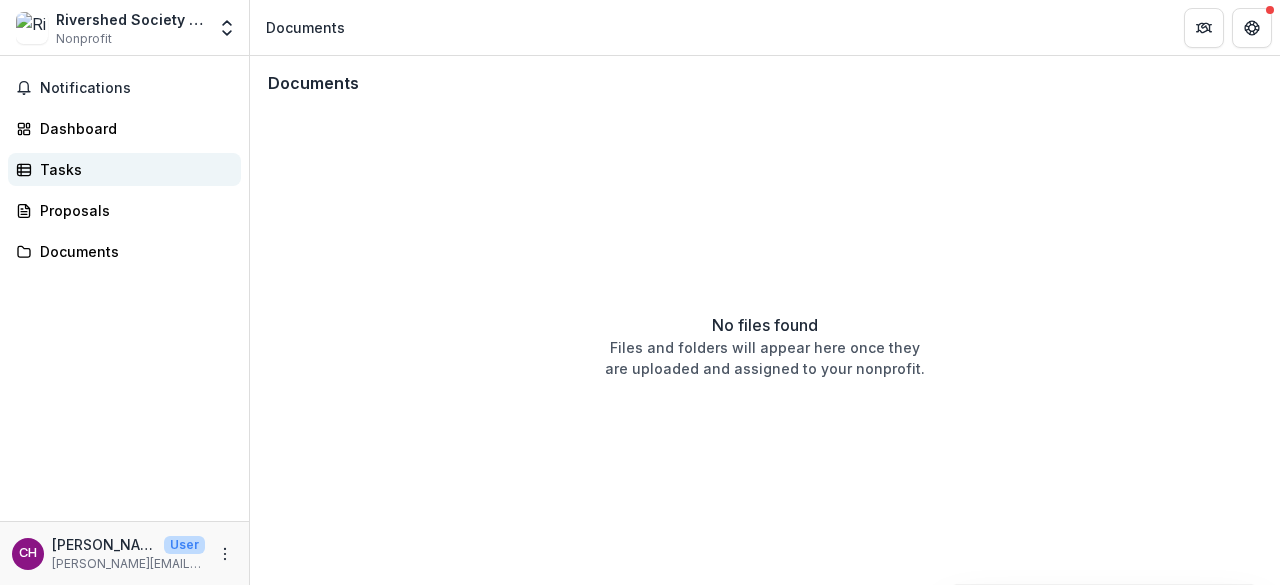 click on "Tasks" at bounding box center [132, 169] 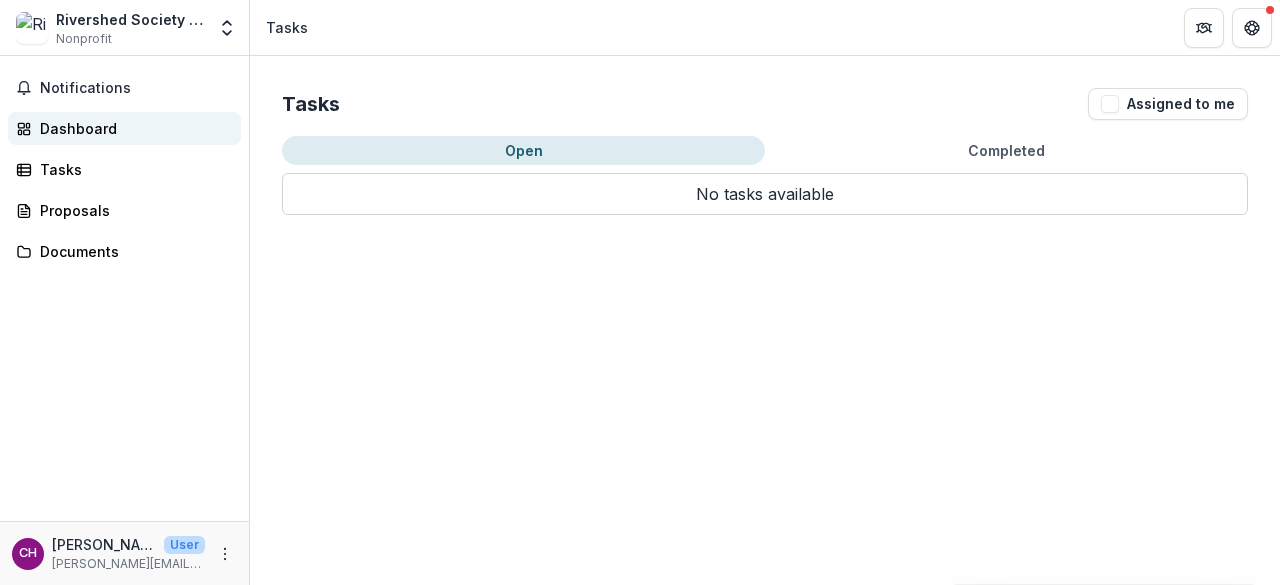 click on "Dashboard" at bounding box center (132, 128) 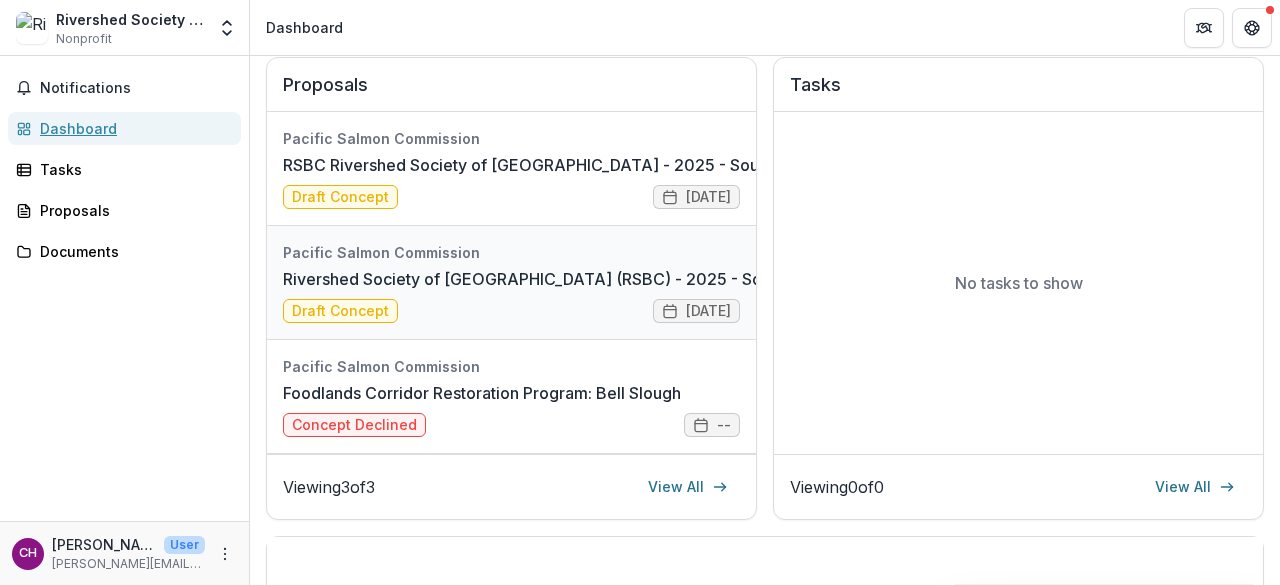 scroll, scrollTop: 0, scrollLeft: 0, axis: both 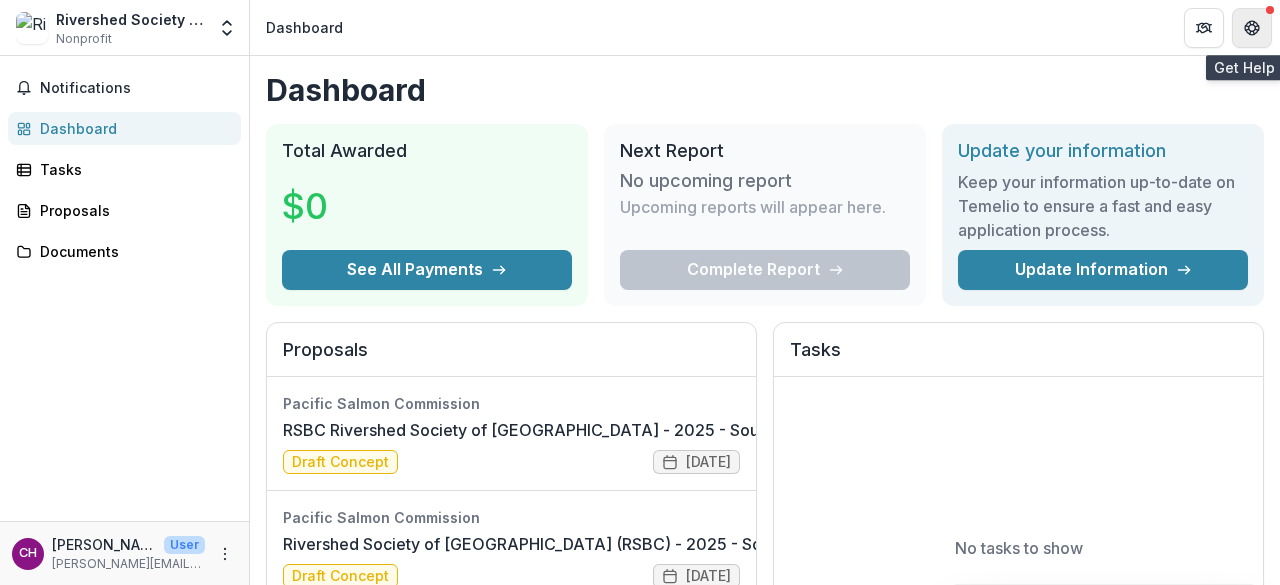 click at bounding box center [1252, 28] 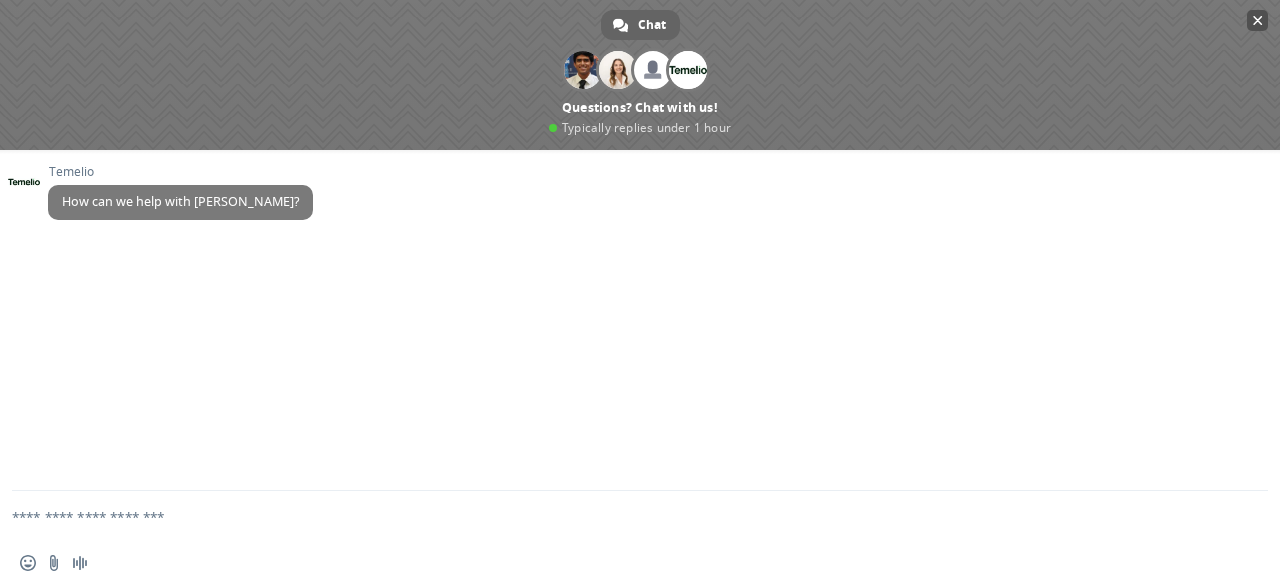 click at bounding box center [1258, 20] 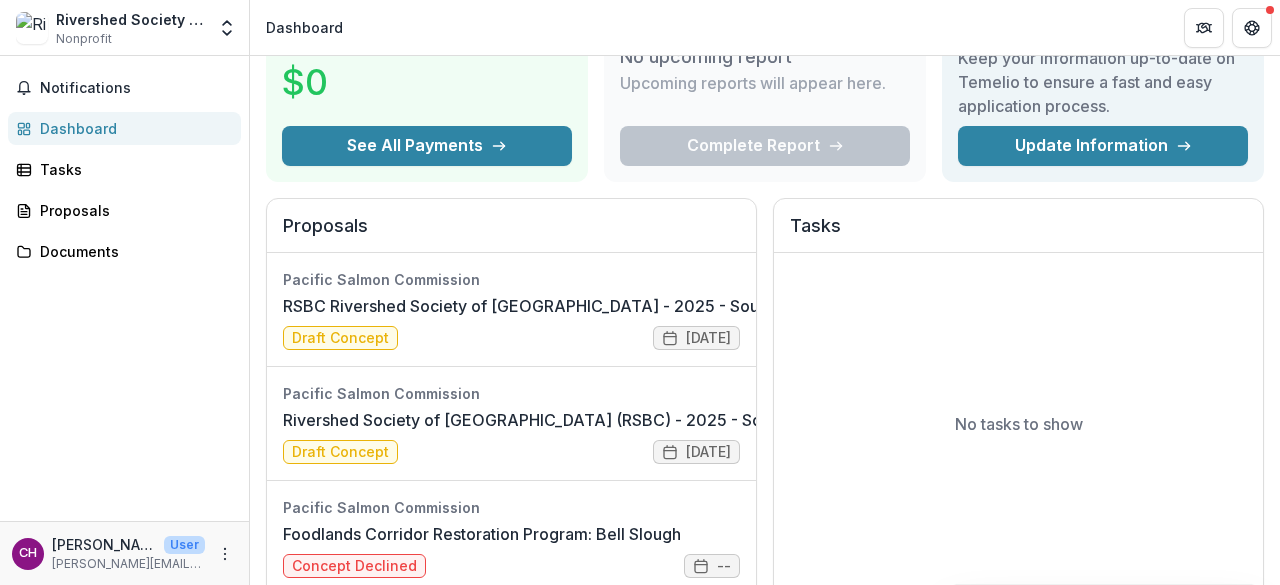scroll, scrollTop: 126, scrollLeft: 0, axis: vertical 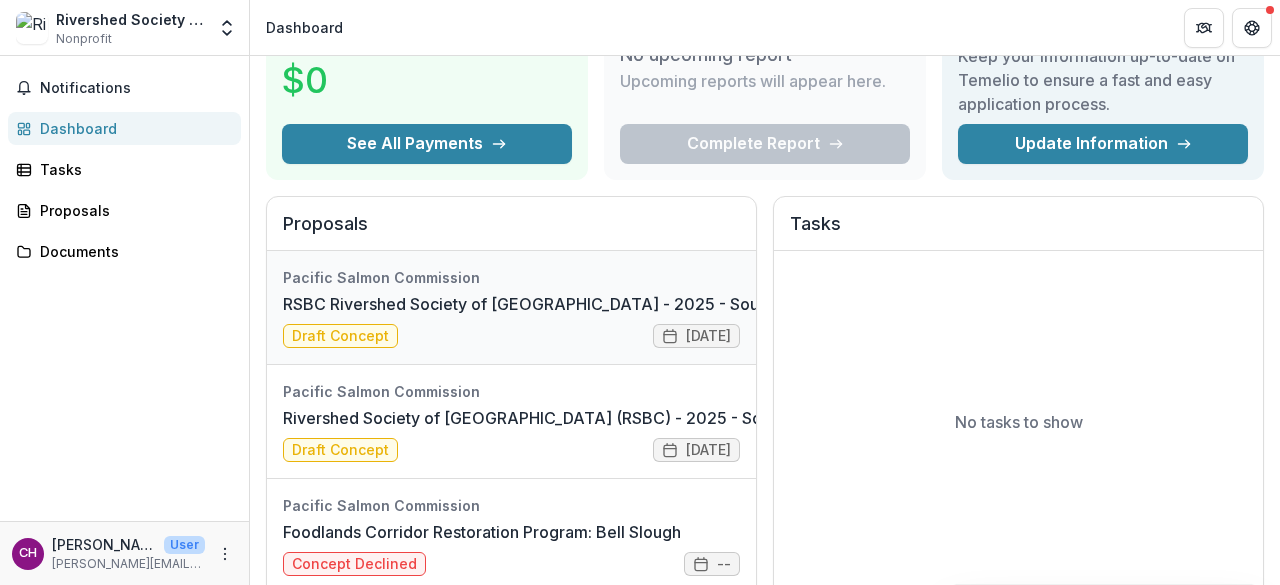 click on "RSBC Rivershed Society of [GEOGRAPHIC_DATA] - 2025 - Southern Fund Concept Application Form 2026" at bounding box center [683, 304] 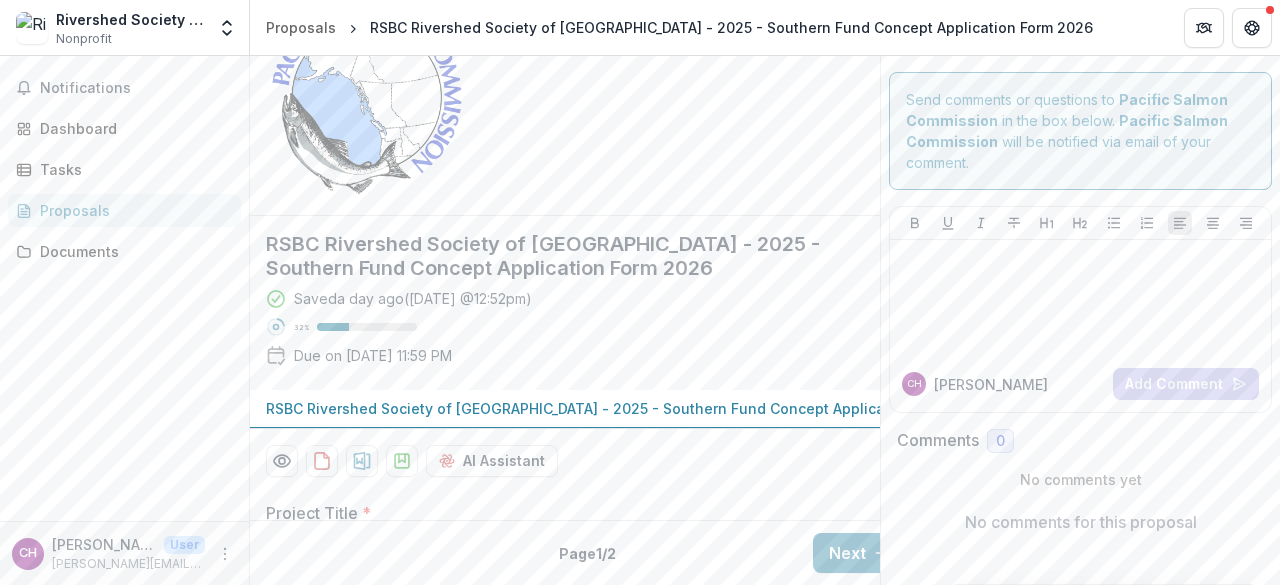 scroll, scrollTop: 120, scrollLeft: 0, axis: vertical 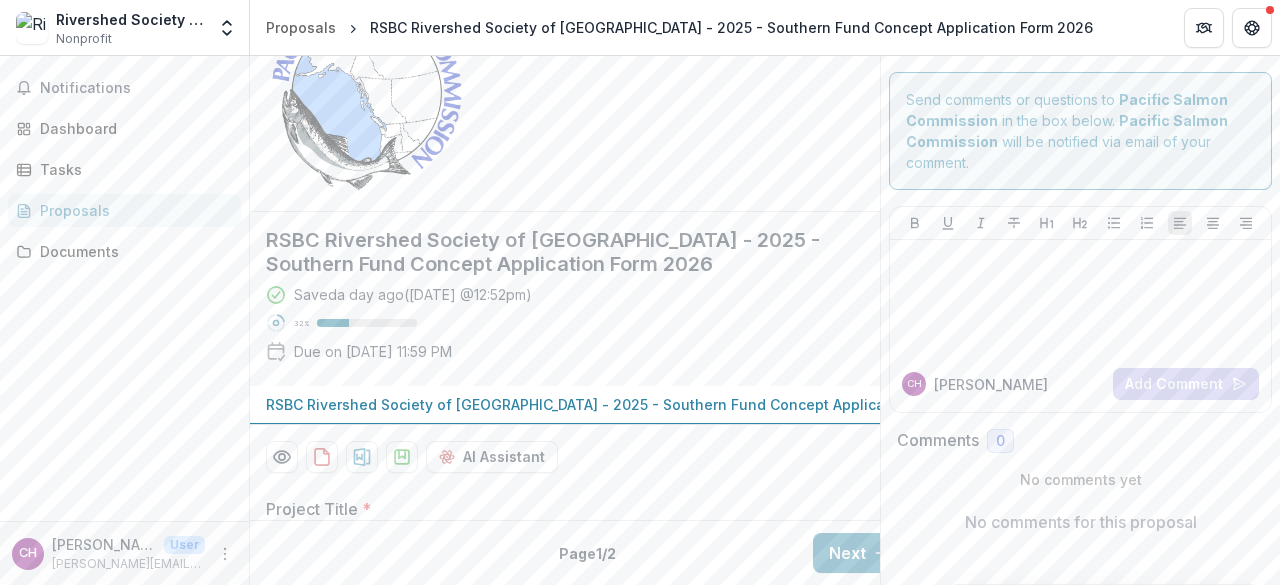 click on "RSBC Rivershed Society of [GEOGRAPHIC_DATA] - 2025 - Southern Fund Concept Application Form 2026" at bounding box center (627, 404) 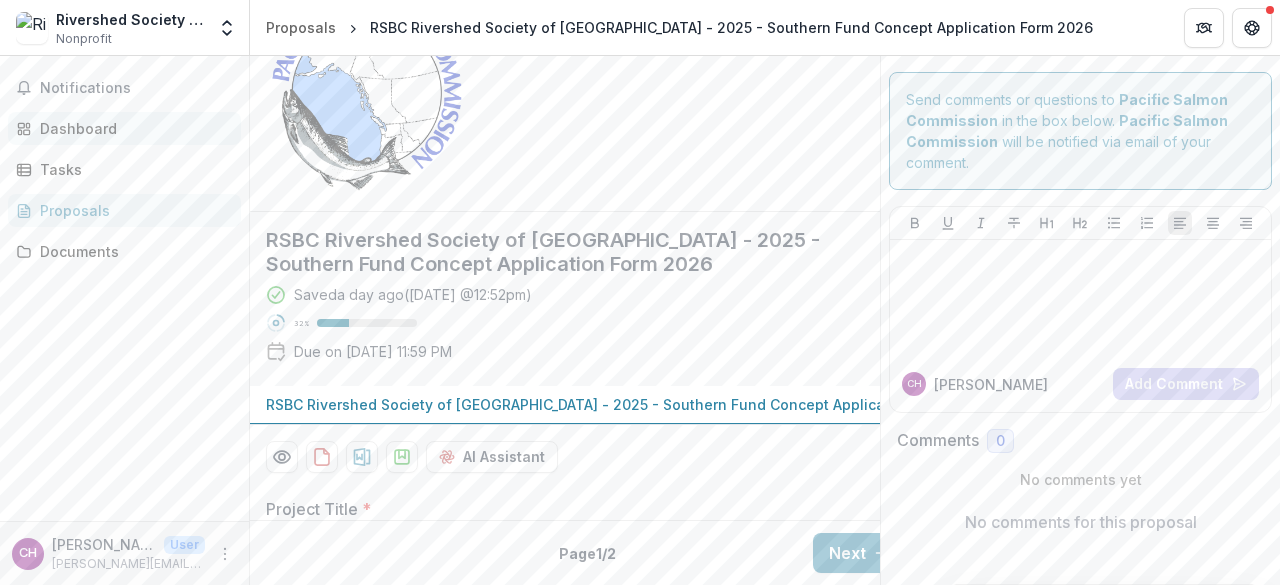 click on "Dashboard" at bounding box center [132, 128] 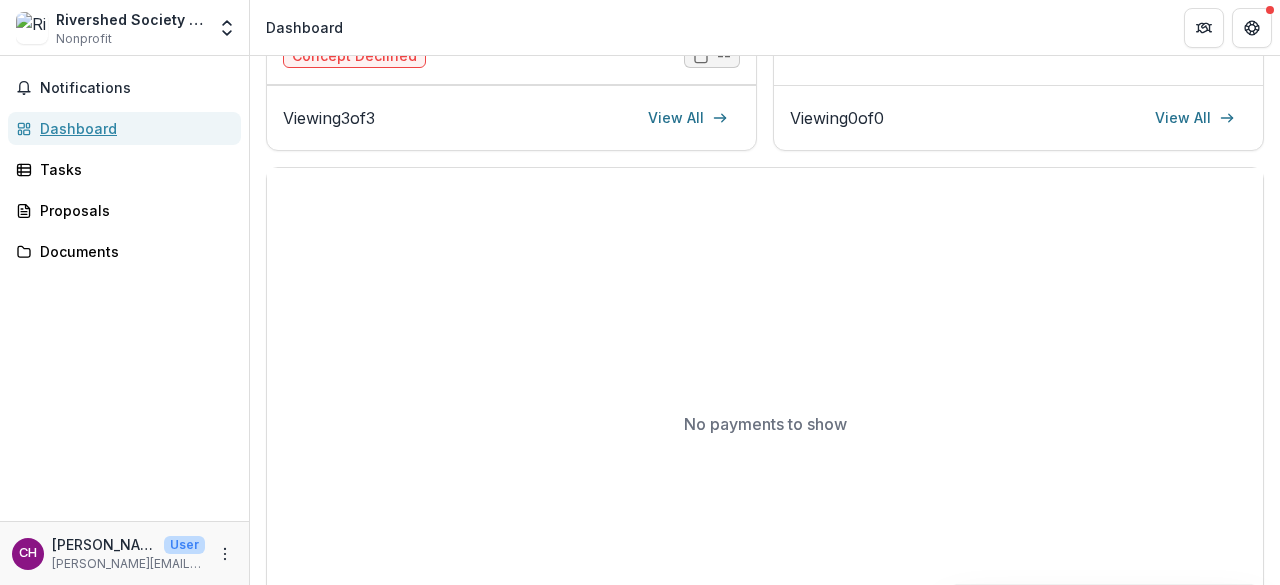 scroll, scrollTop: 628, scrollLeft: 0, axis: vertical 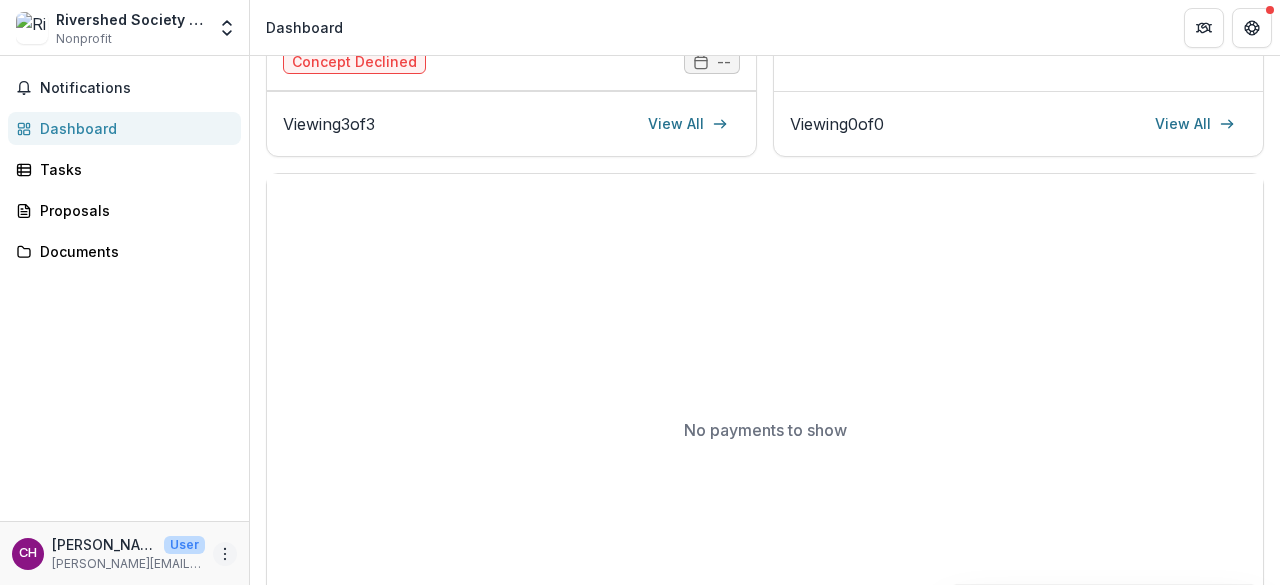click 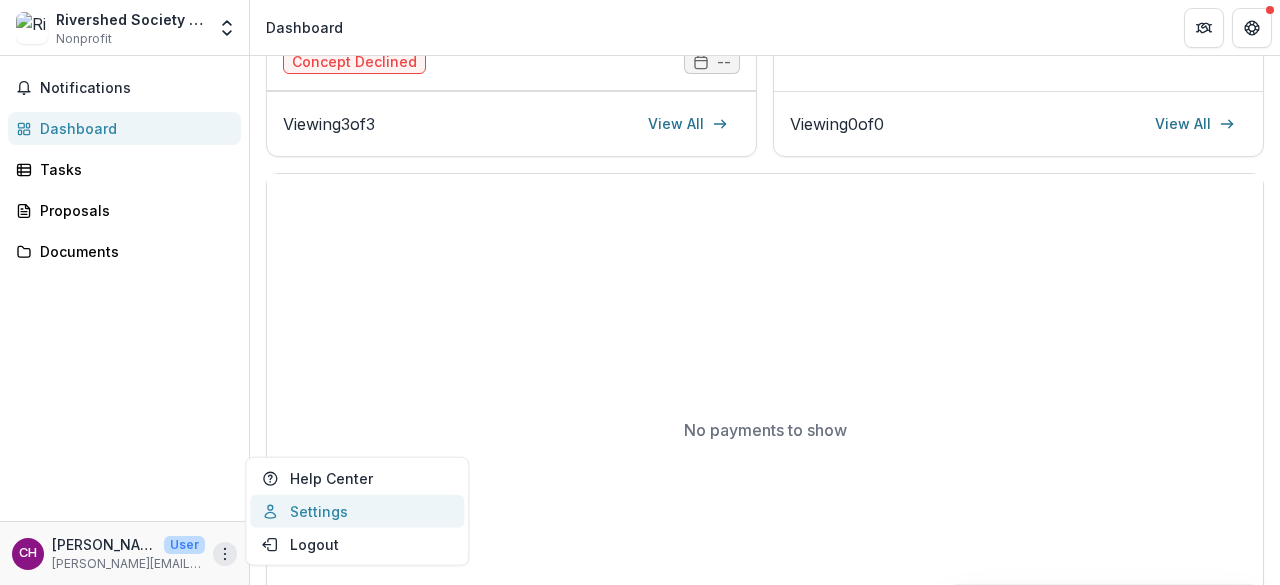 click on "Settings" at bounding box center (357, 511) 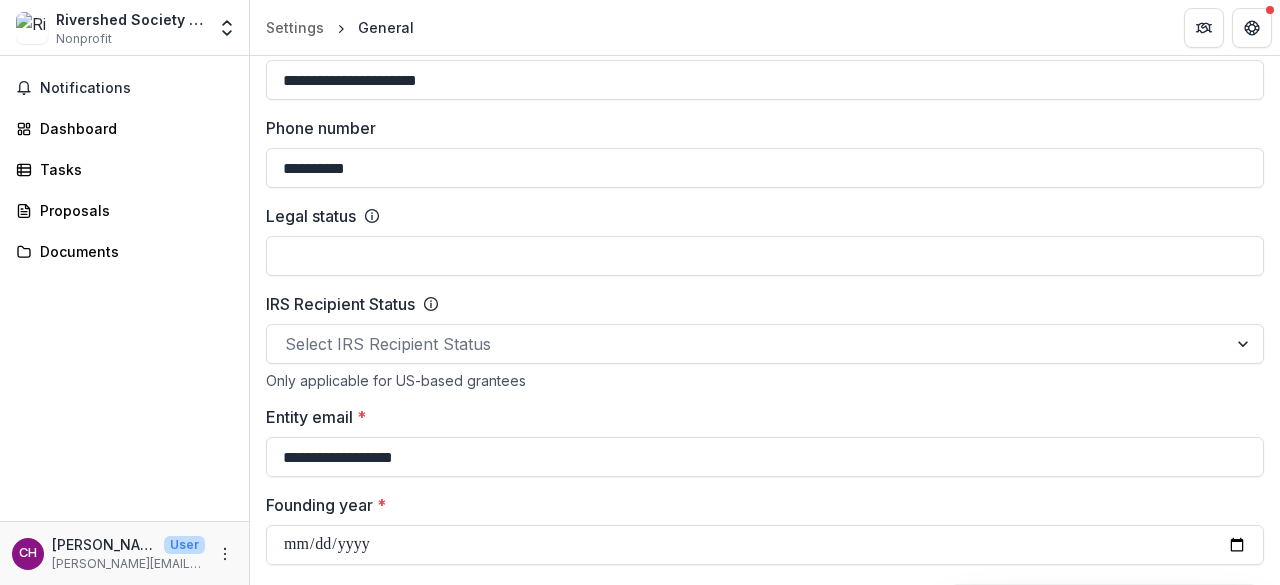 scroll, scrollTop: 802, scrollLeft: 0, axis: vertical 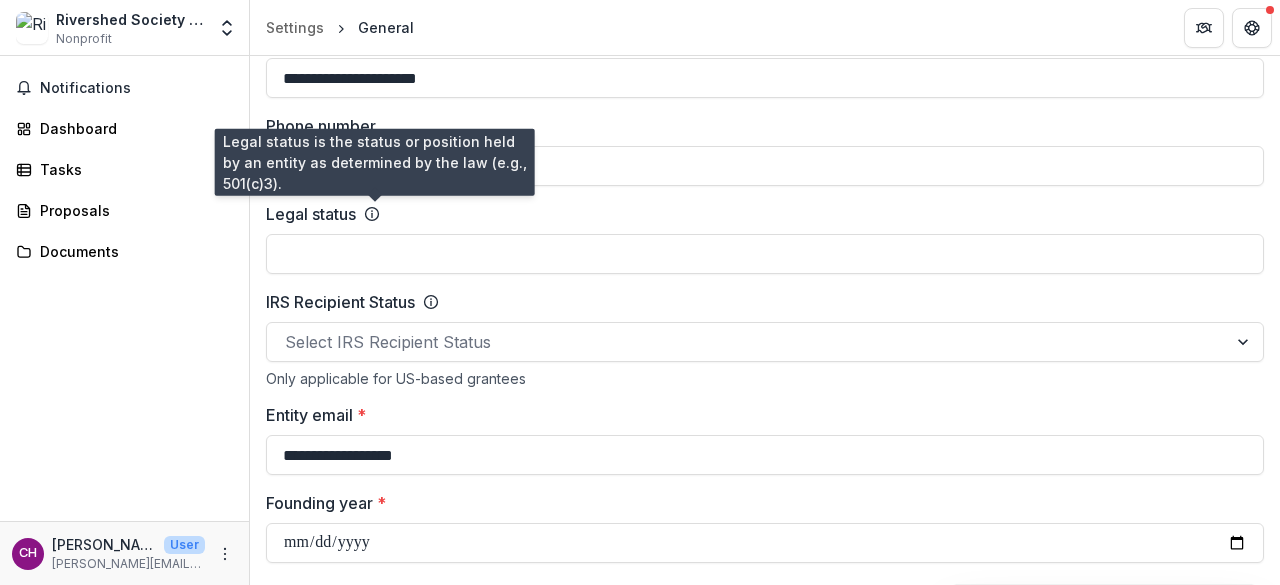 click 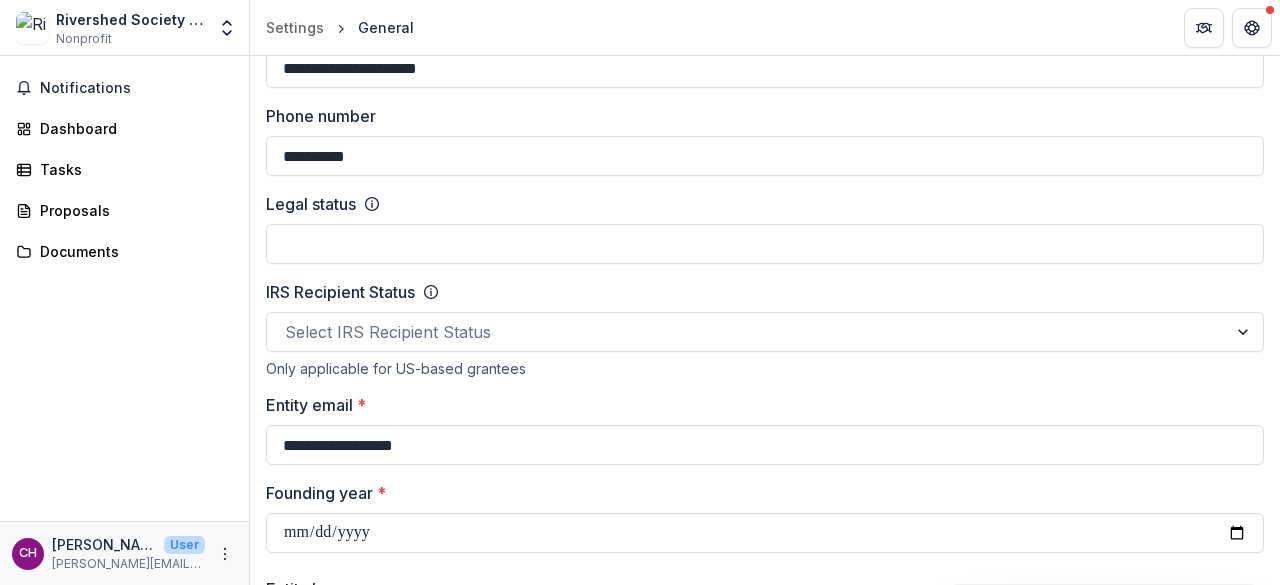 scroll, scrollTop: 819, scrollLeft: 0, axis: vertical 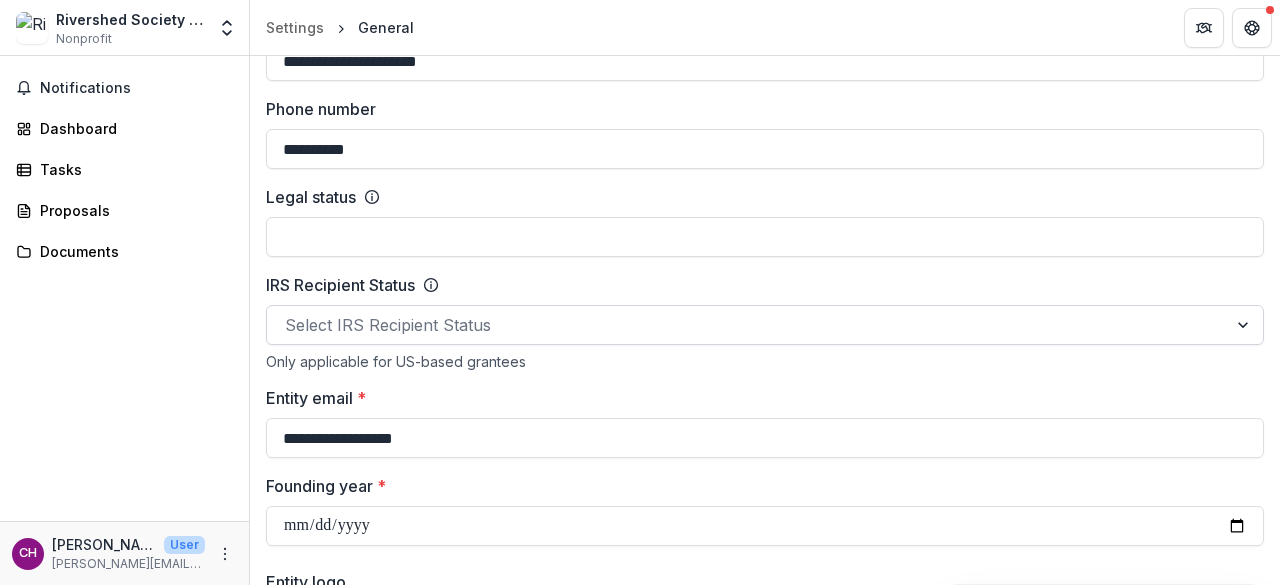 click at bounding box center [747, 325] 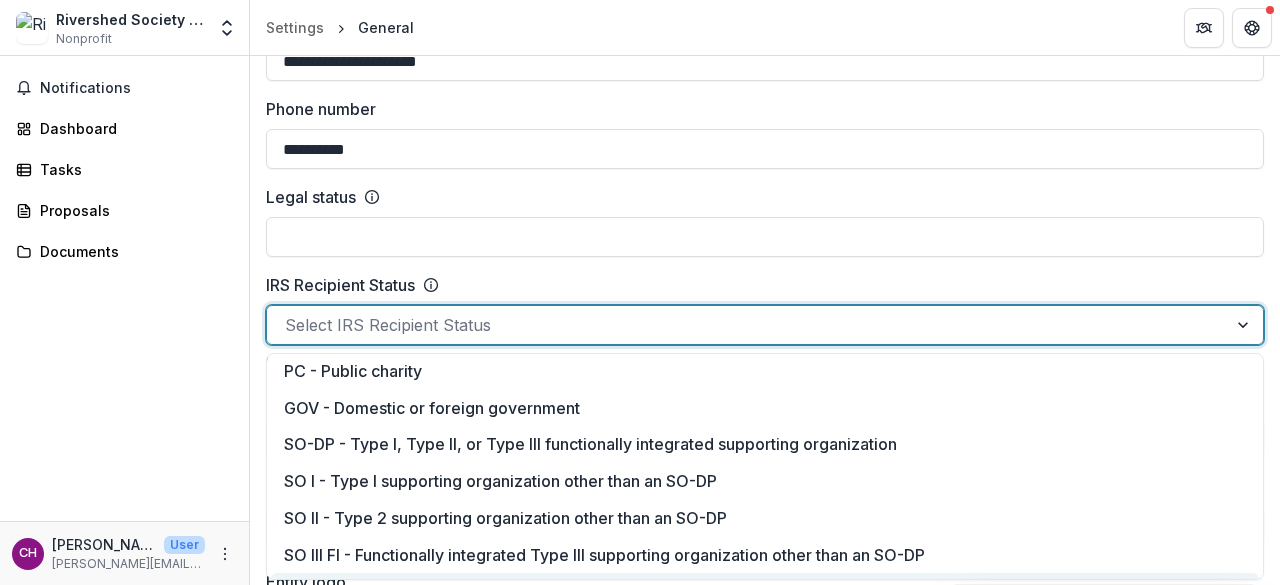scroll, scrollTop: 114, scrollLeft: 0, axis: vertical 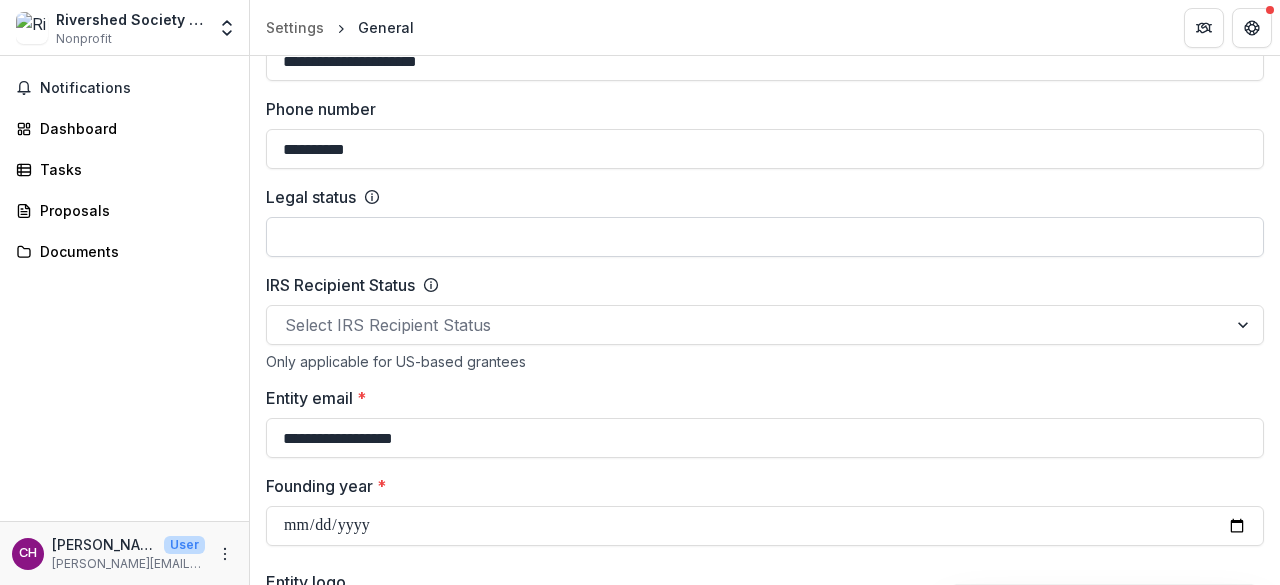 click on "Legal status" at bounding box center [765, 237] 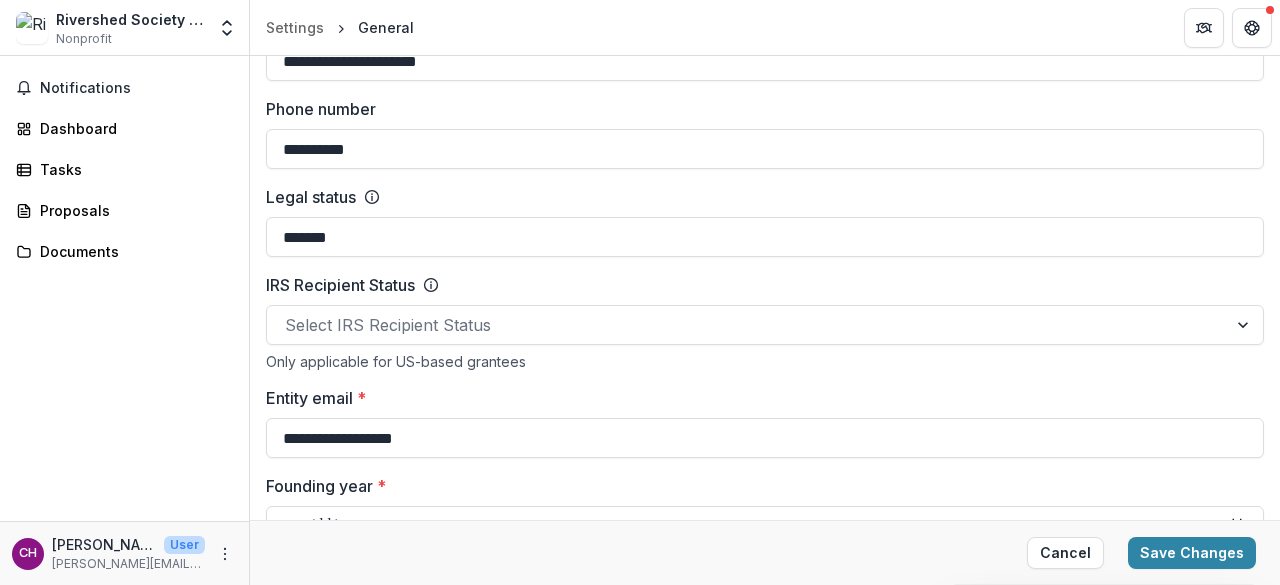 type on "*******" 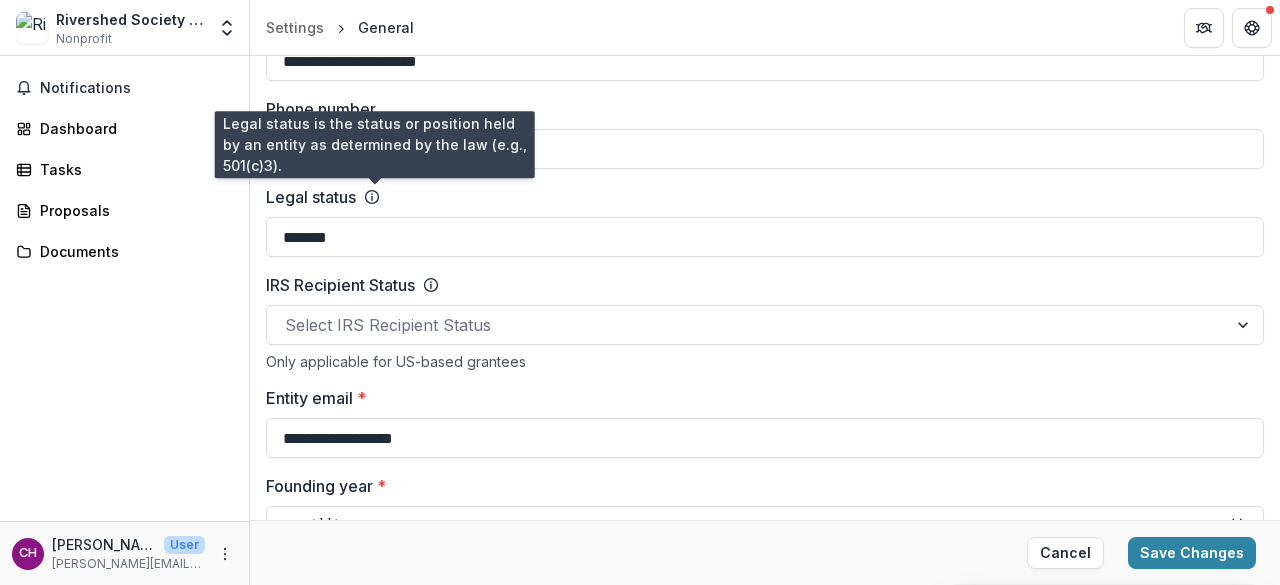 click 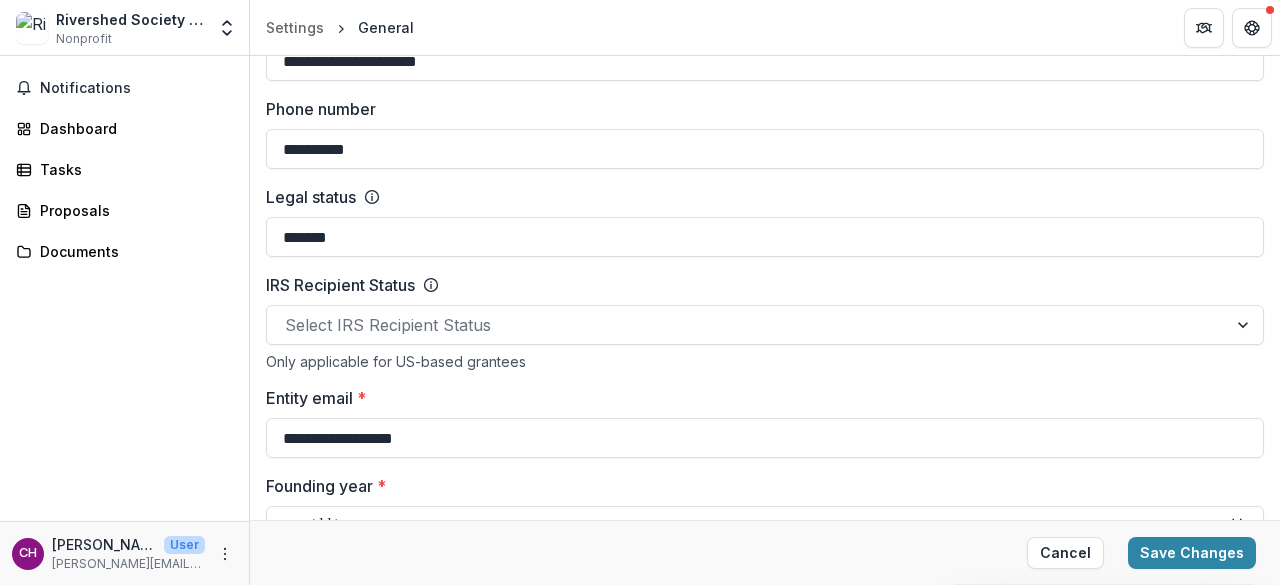 click 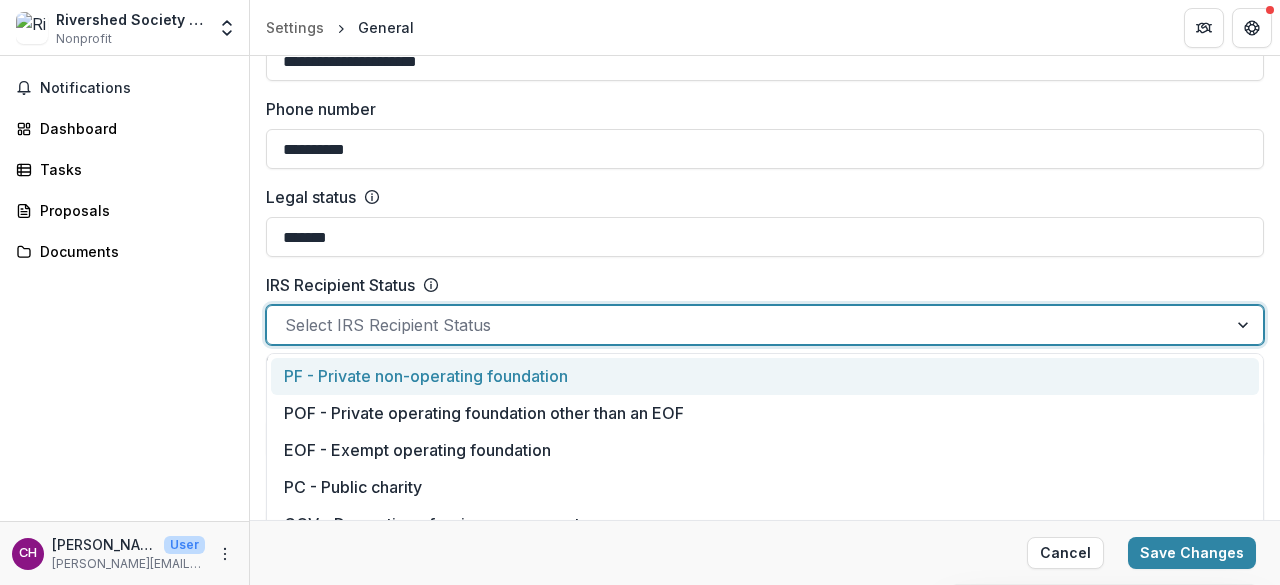 click at bounding box center [747, 325] 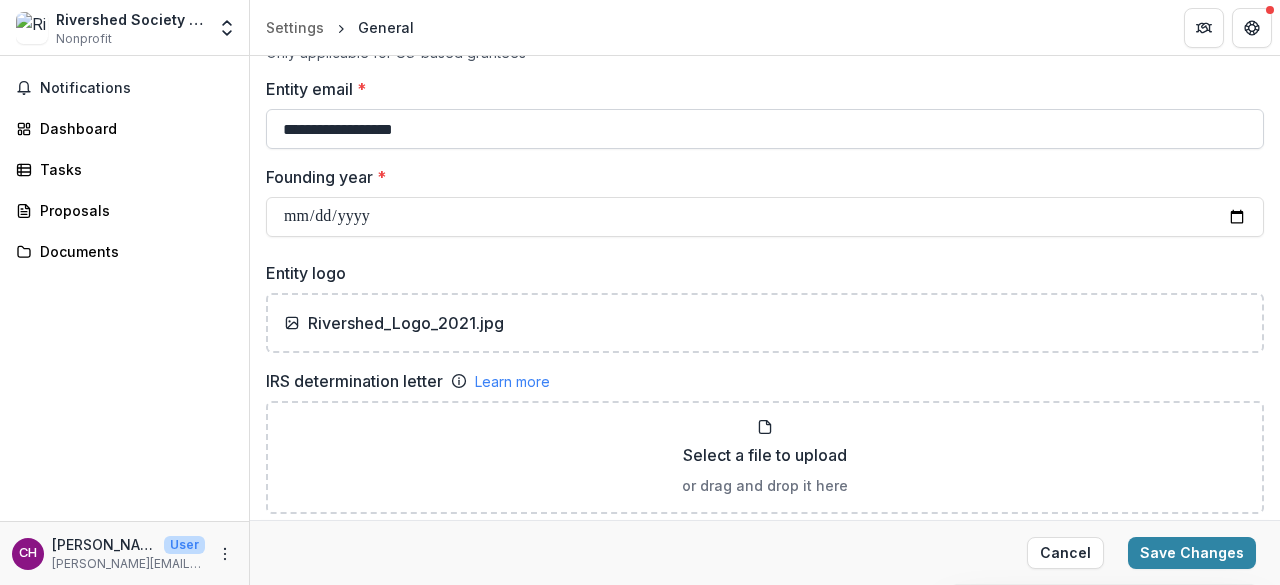 scroll, scrollTop: 1130, scrollLeft: 0, axis: vertical 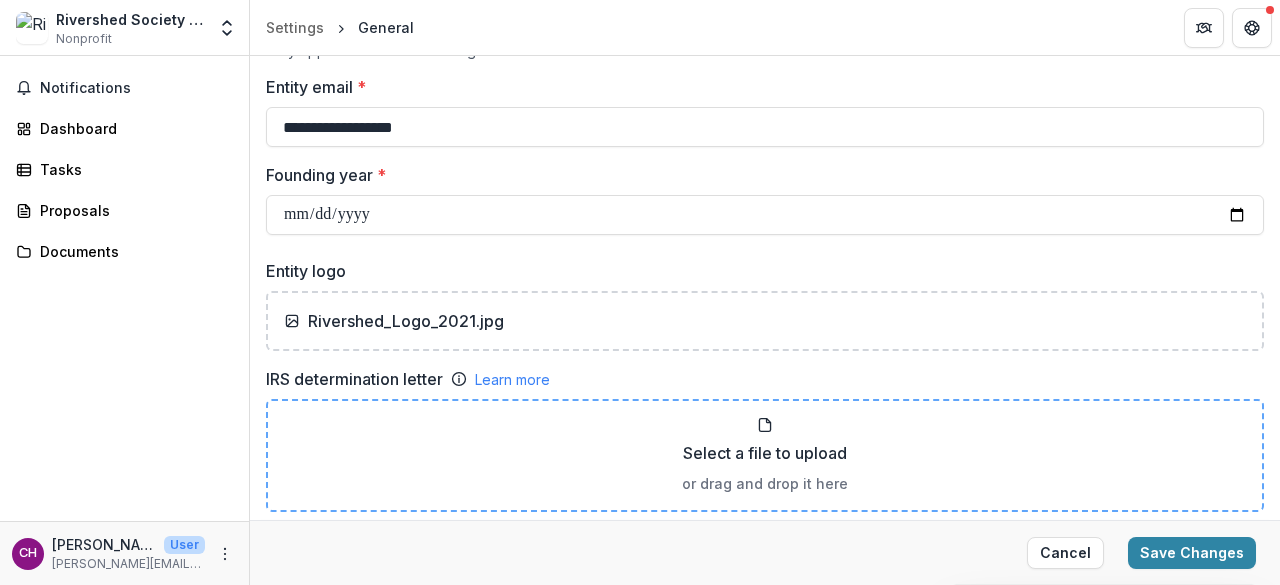 click on "Select a file to upload or drag and drop it here" at bounding box center [765, 455] 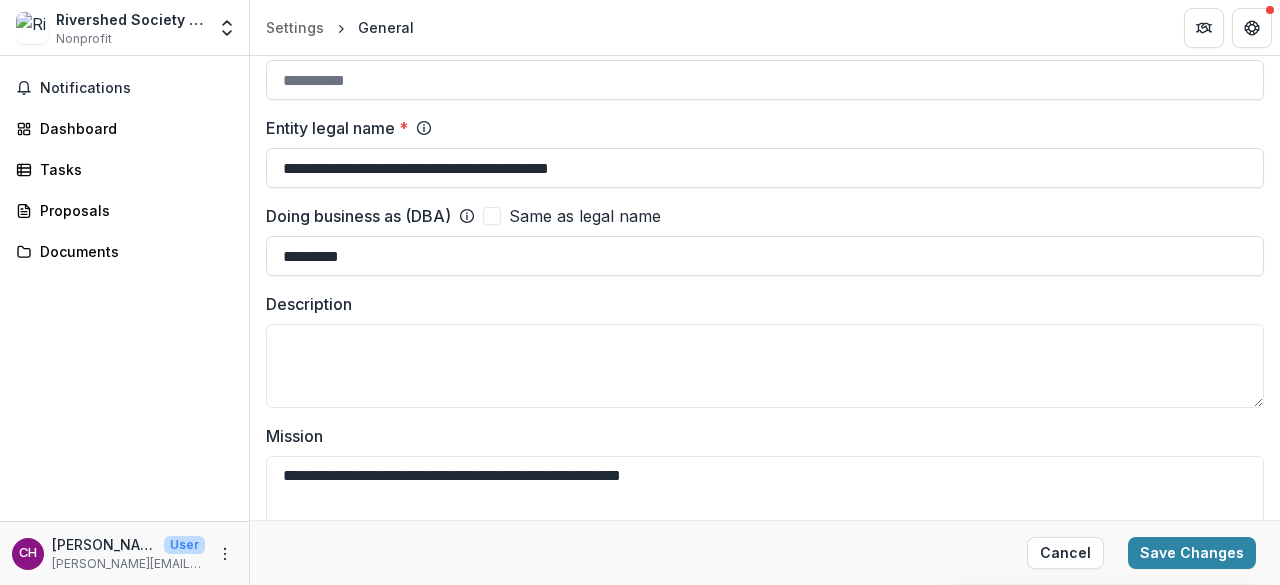 scroll, scrollTop: 0, scrollLeft: 0, axis: both 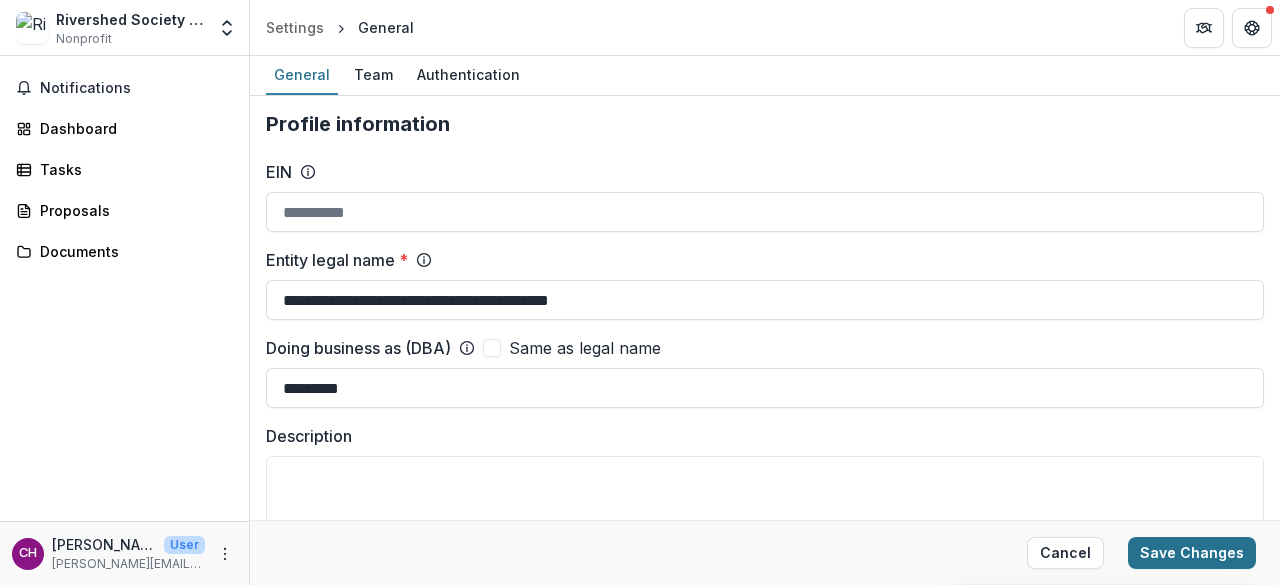 click on "Save Changes" at bounding box center (1192, 553) 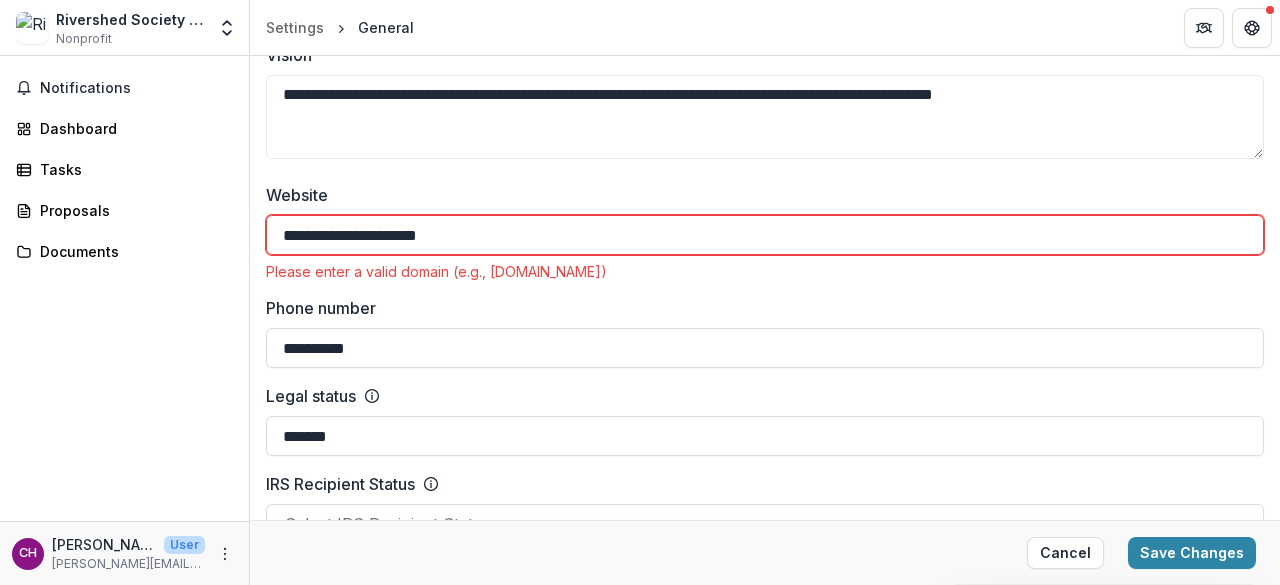 scroll, scrollTop: 682, scrollLeft: 0, axis: vertical 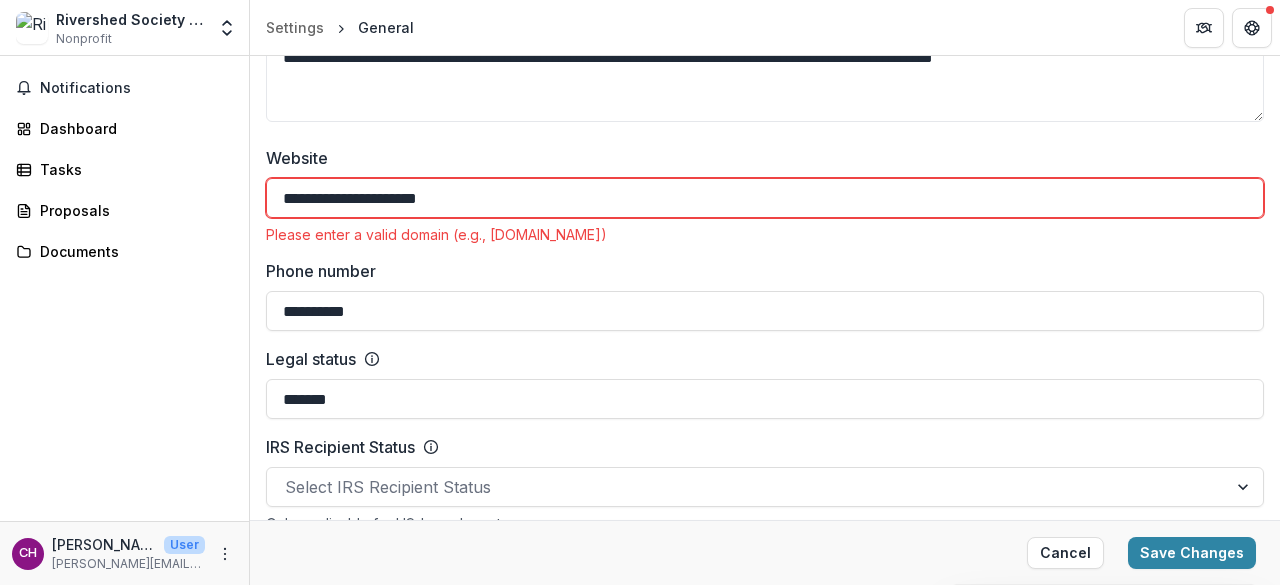 click on "**********" at bounding box center [765, 198] 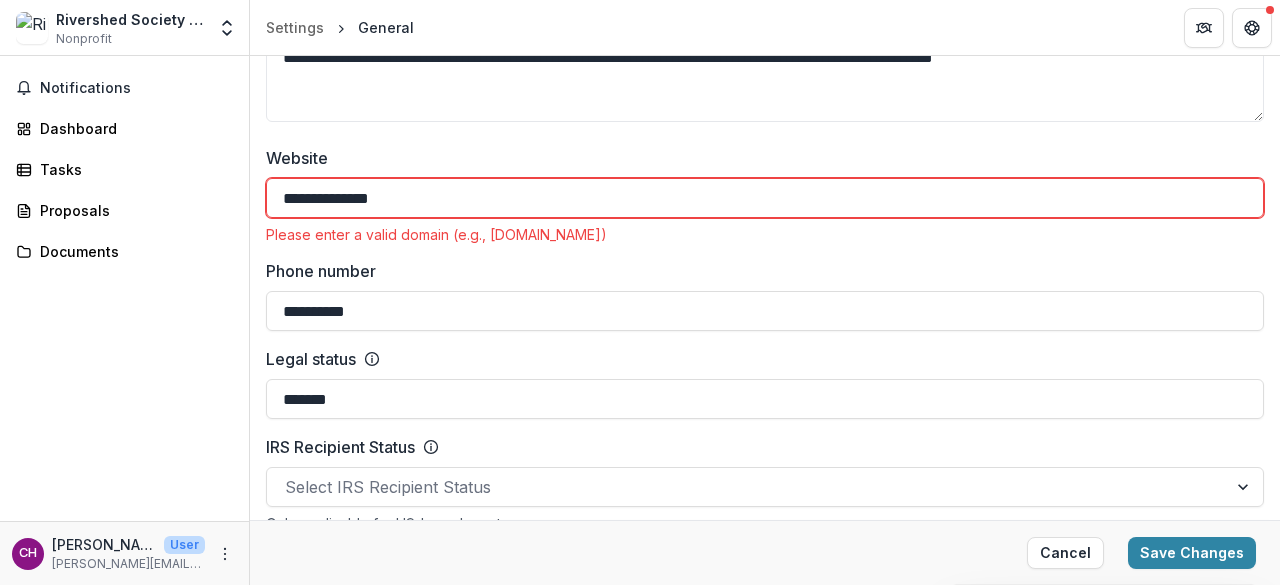 click on "**********" at bounding box center (765, 198) 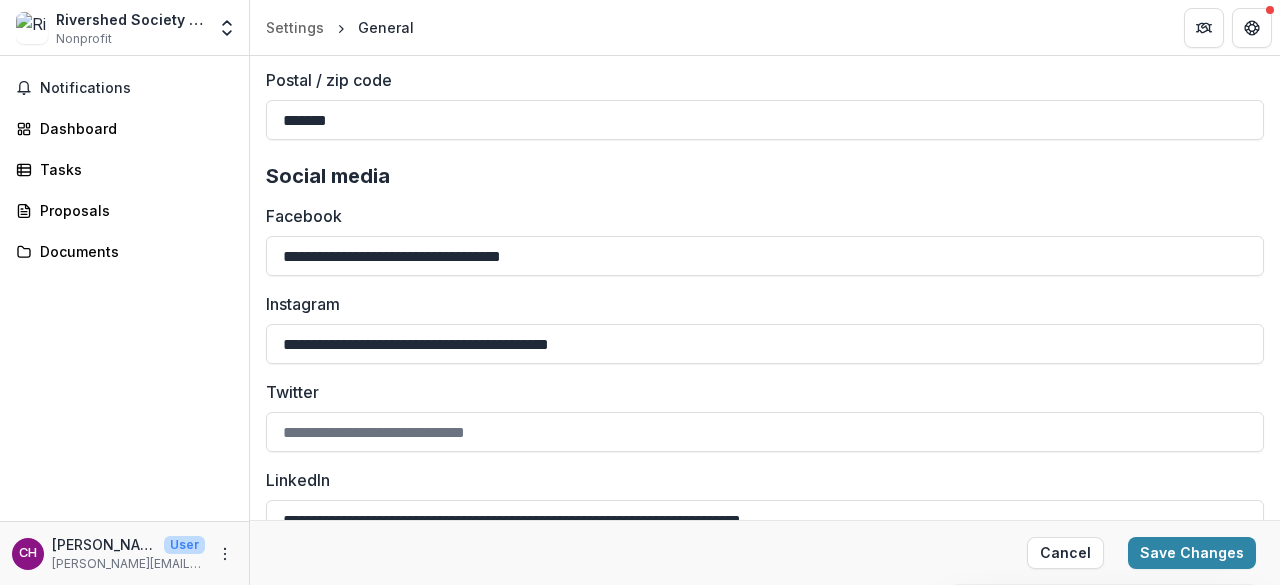 scroll, scrollTop: 2809, scrollLeft: 0, axis: vertical 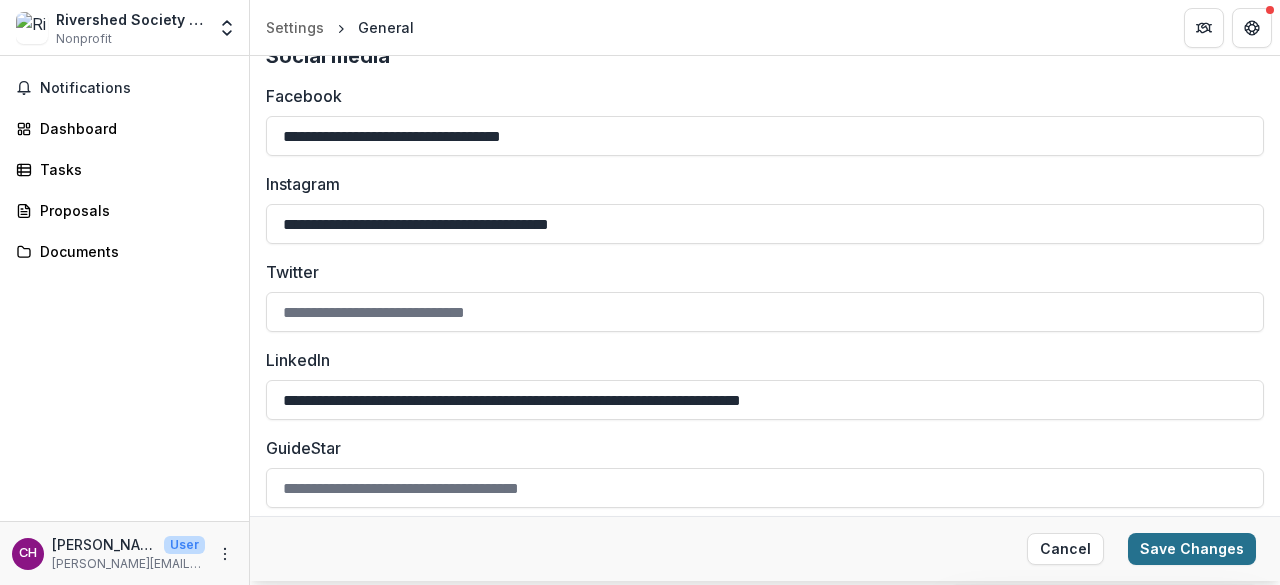 type on "**********" 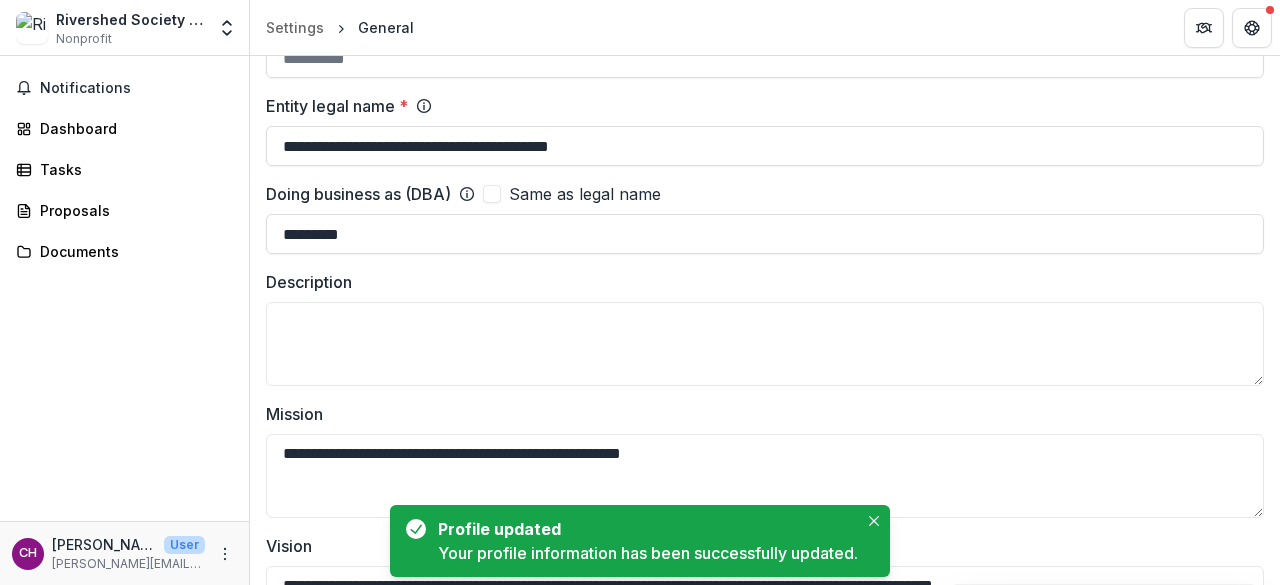 scroll, scrollTop: 0, scrollLeft: 0, axis: both 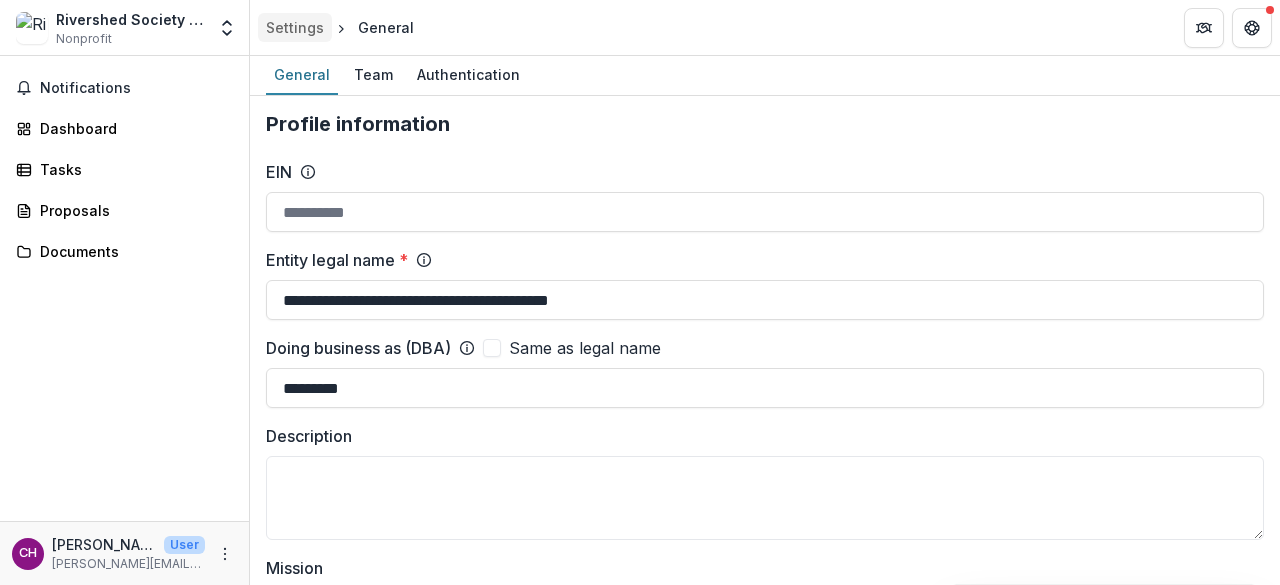 click on "Settings" at bounding box center [295, 27] 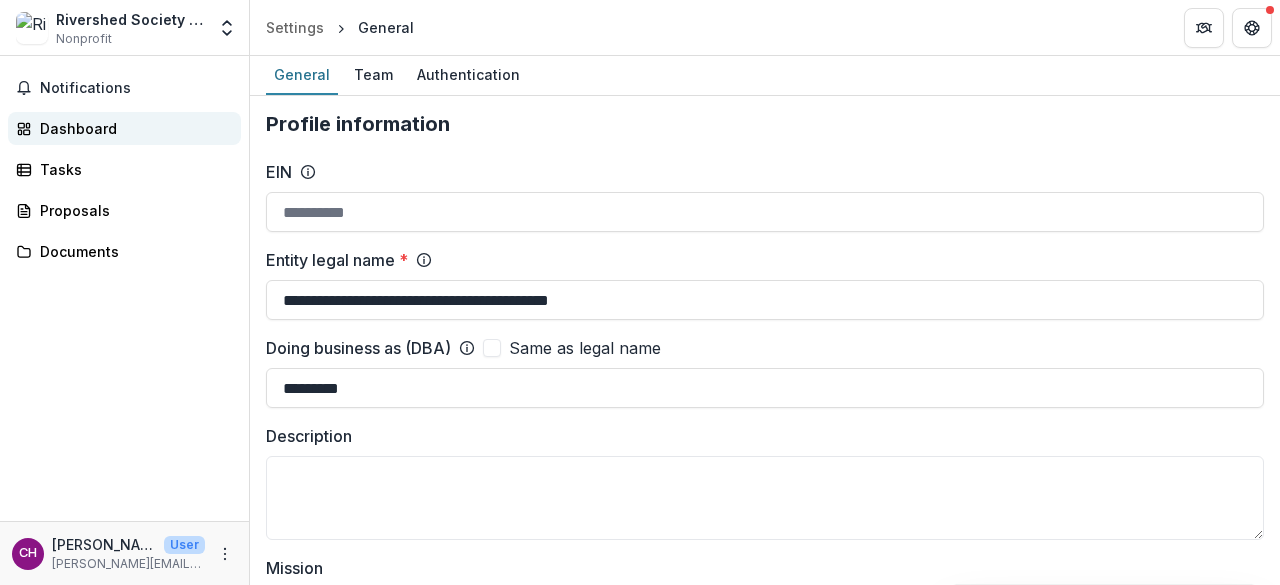 click on "Dashboard" at bounding box center [132, 128] 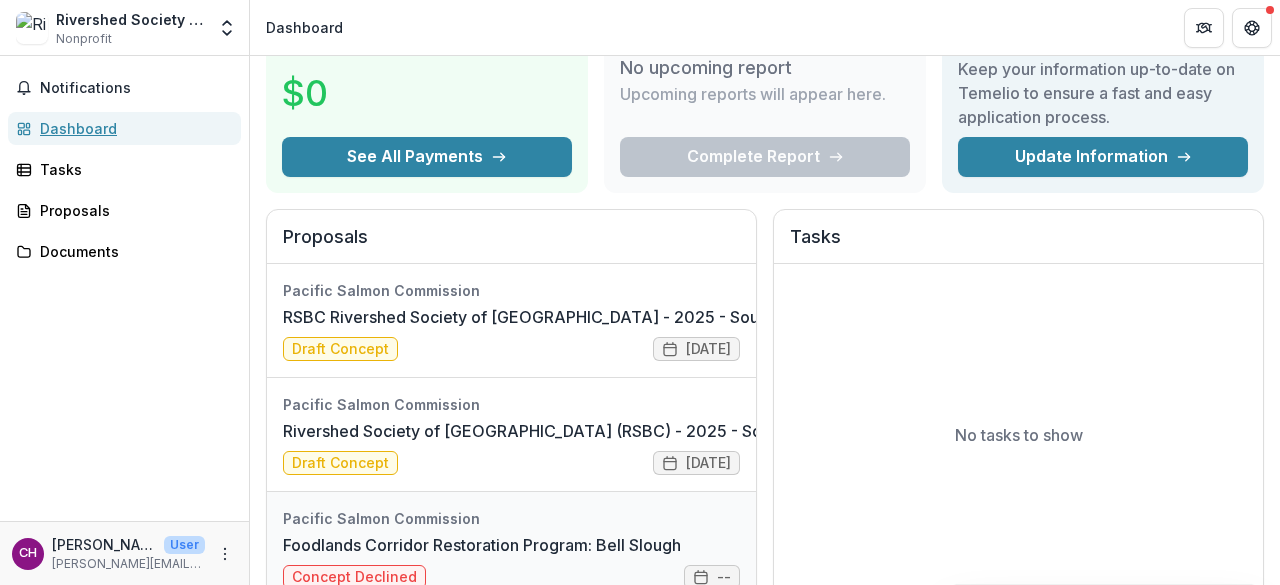 scroll, scrollTop: 0, scrollLeft: 0, axis: both 